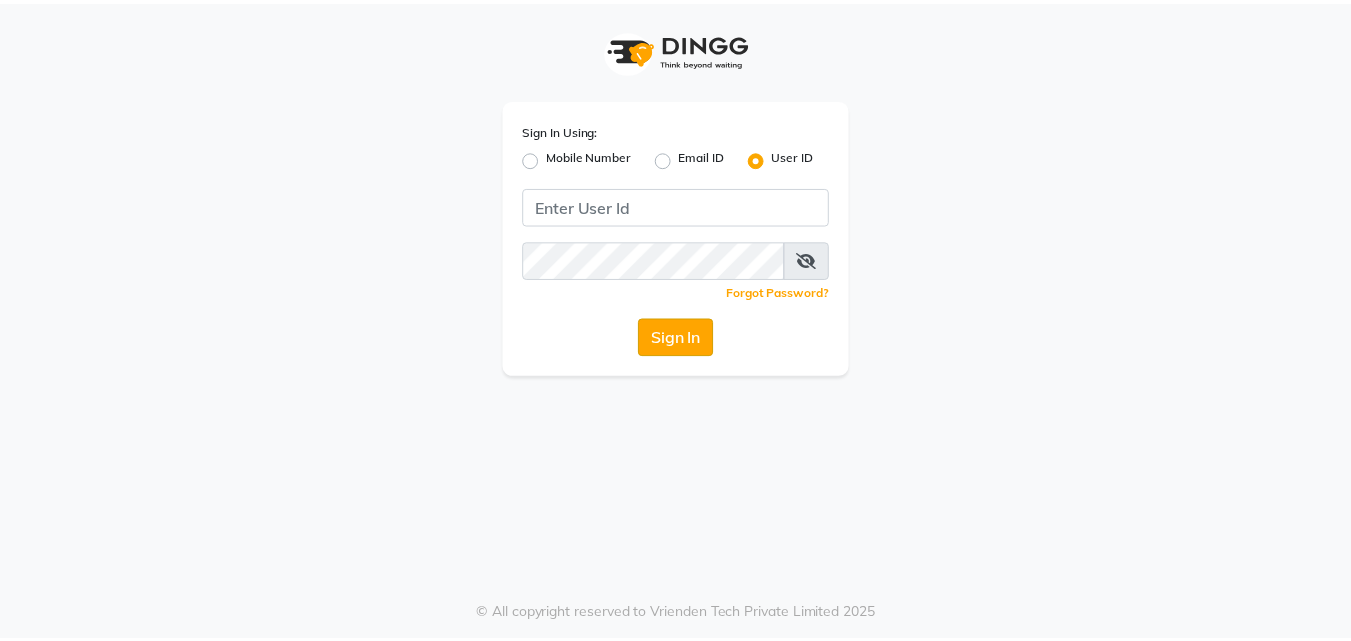 scroll, scrollTop: 0, scrollLeft: 0, axis: both 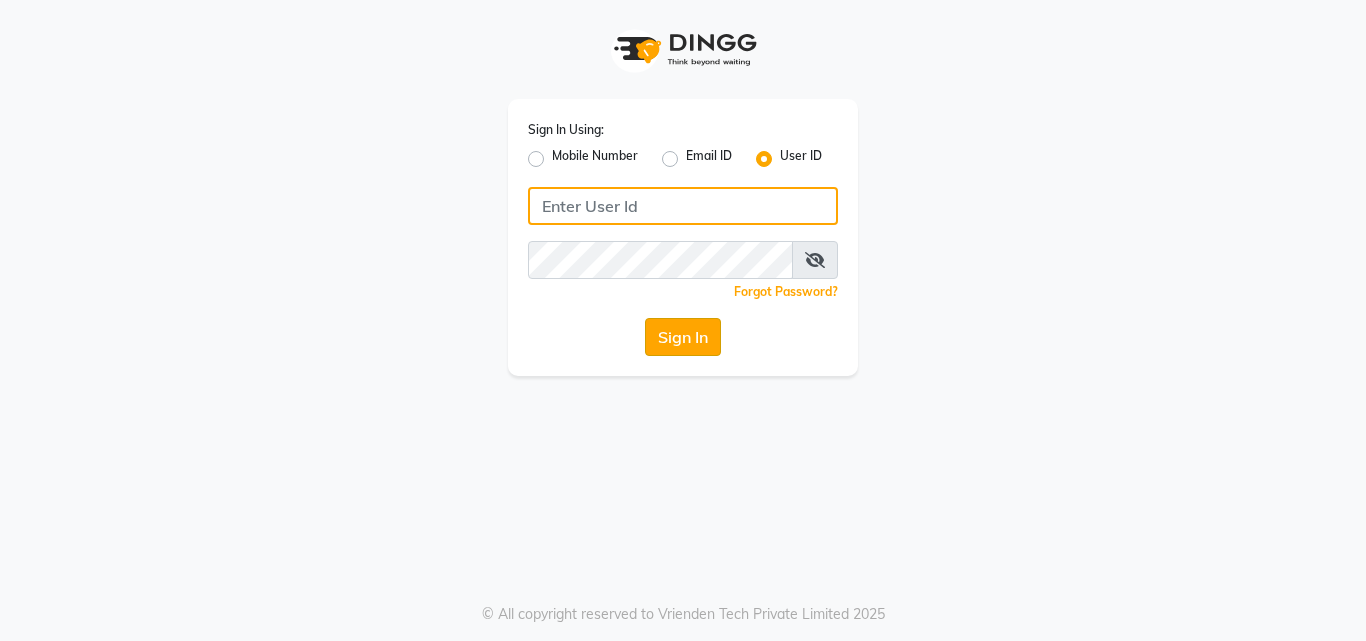 type on "crystal123" 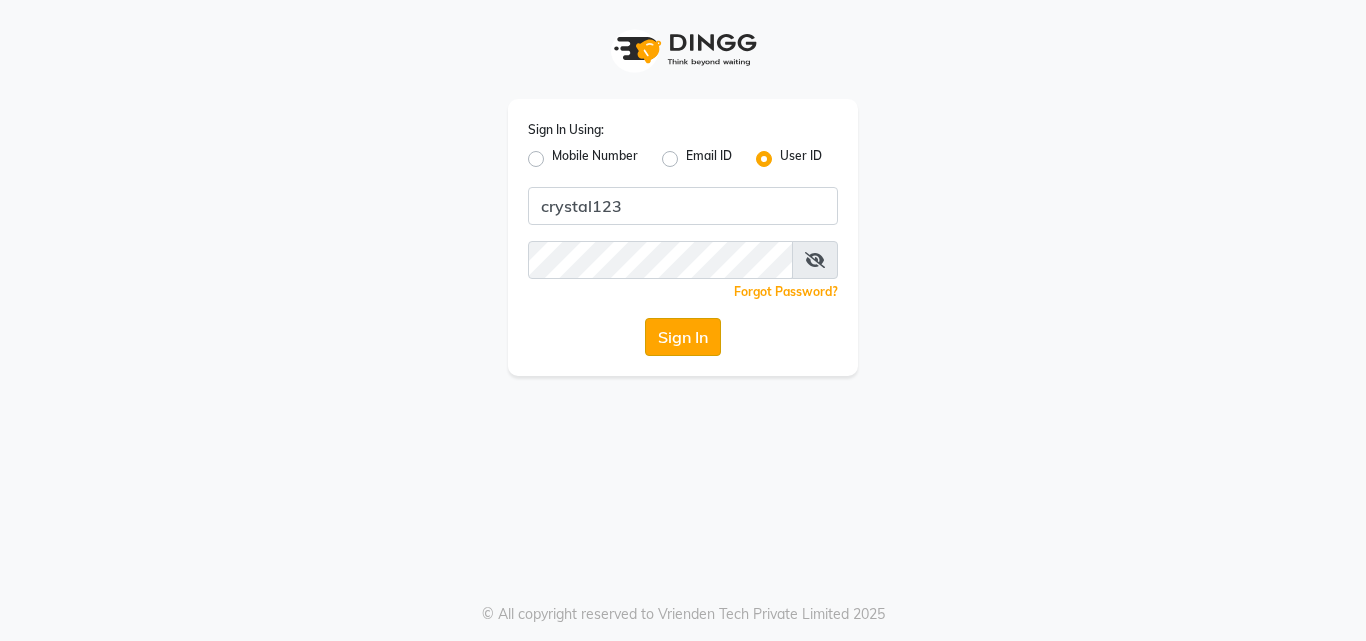 click on "Sign In" 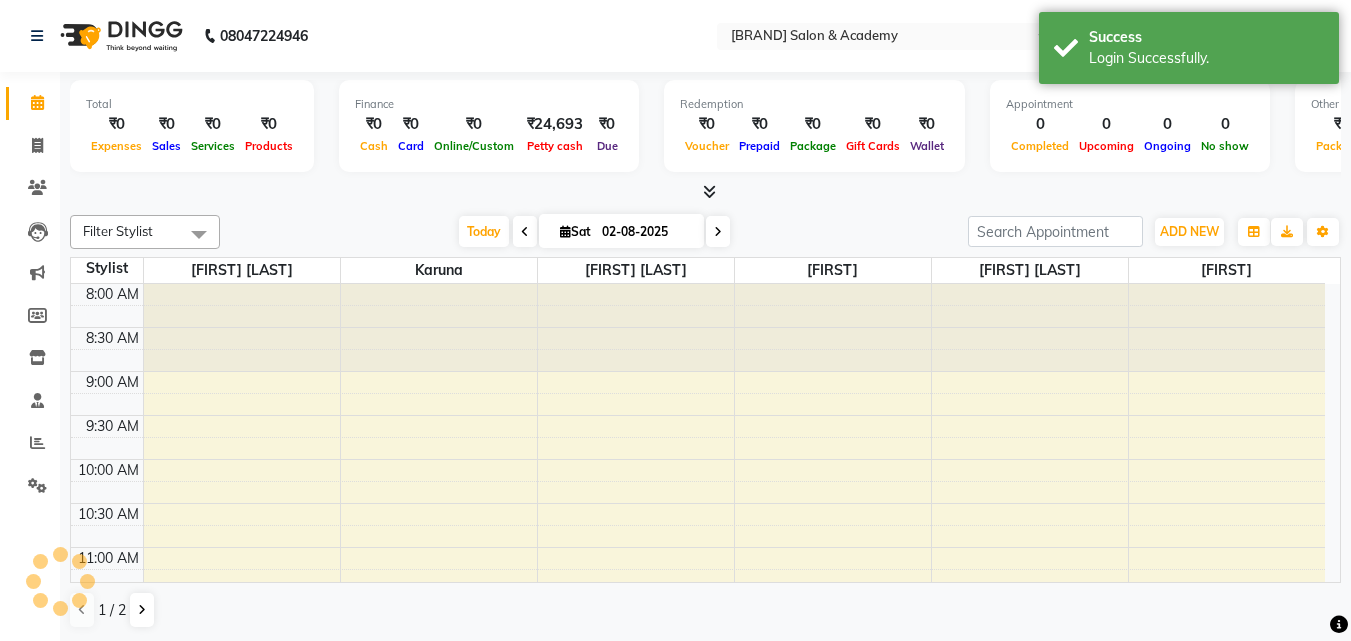 scroll, scrollTop: 0, scrollLeft: 0, axis: both 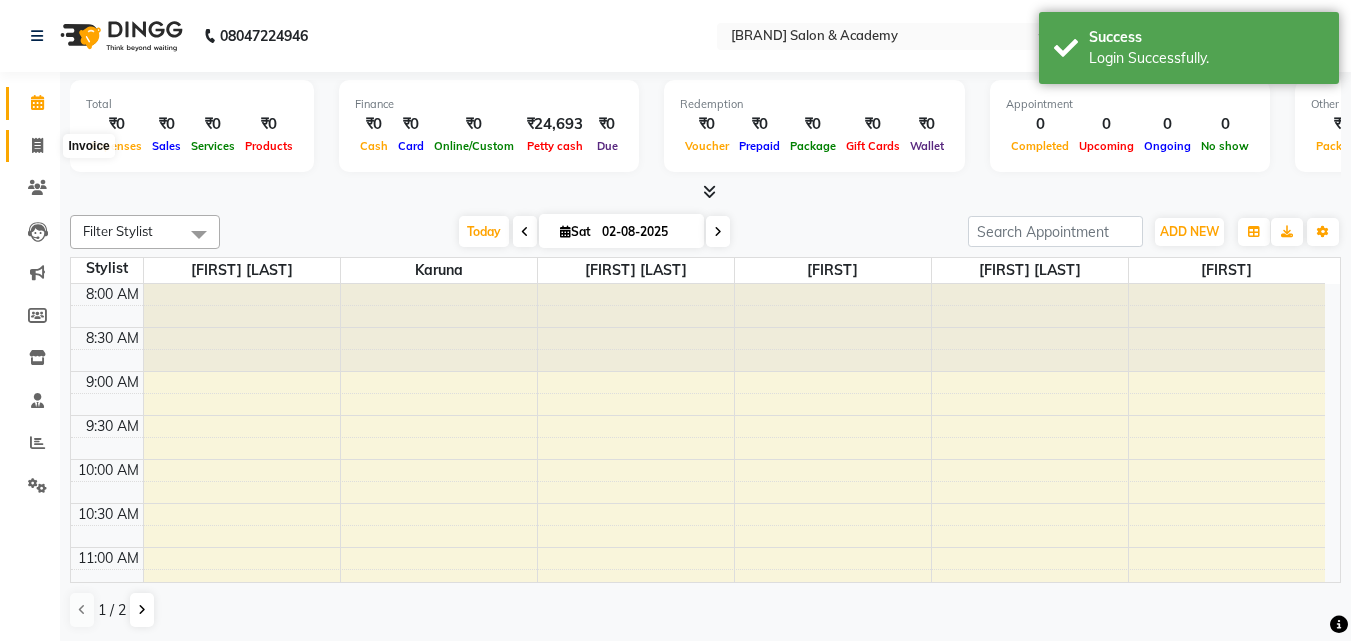 click 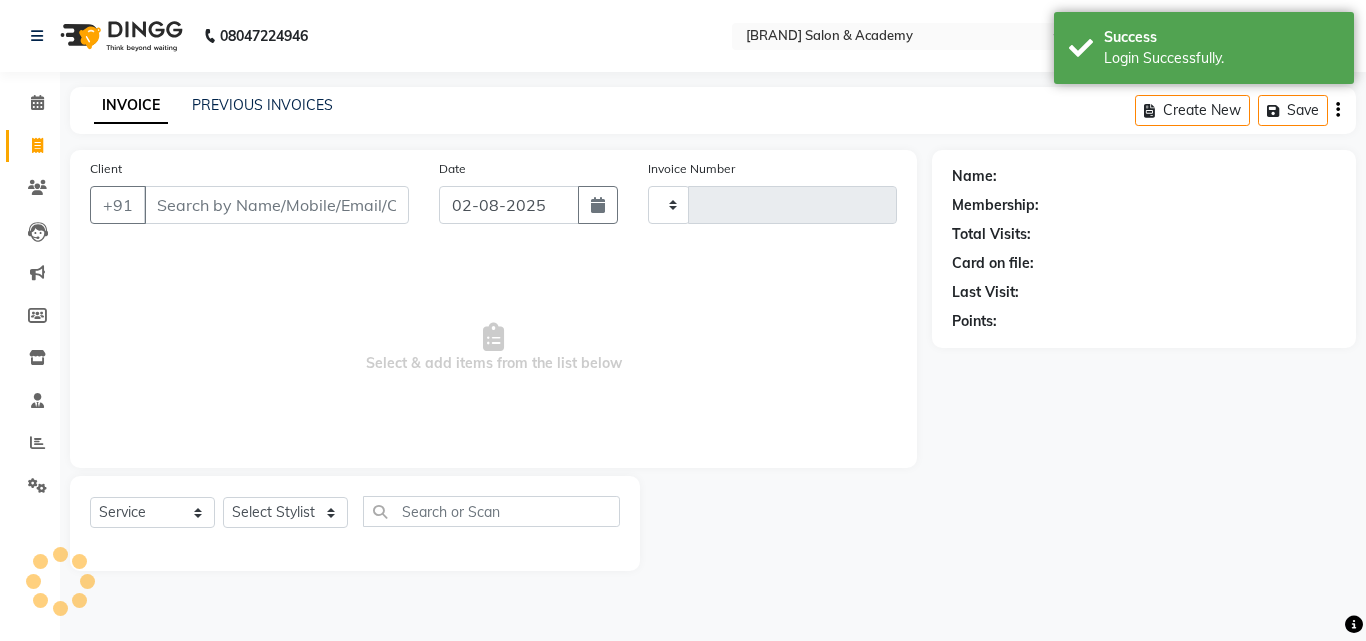 type on "0131" 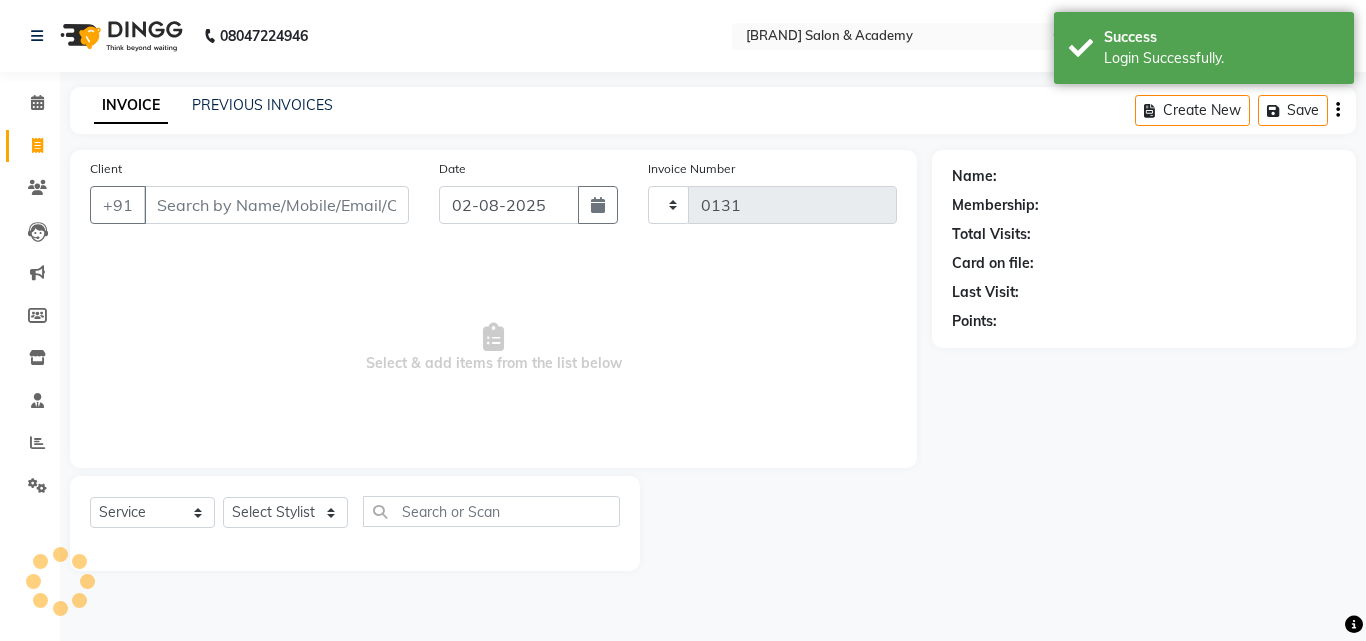 select on "7399" 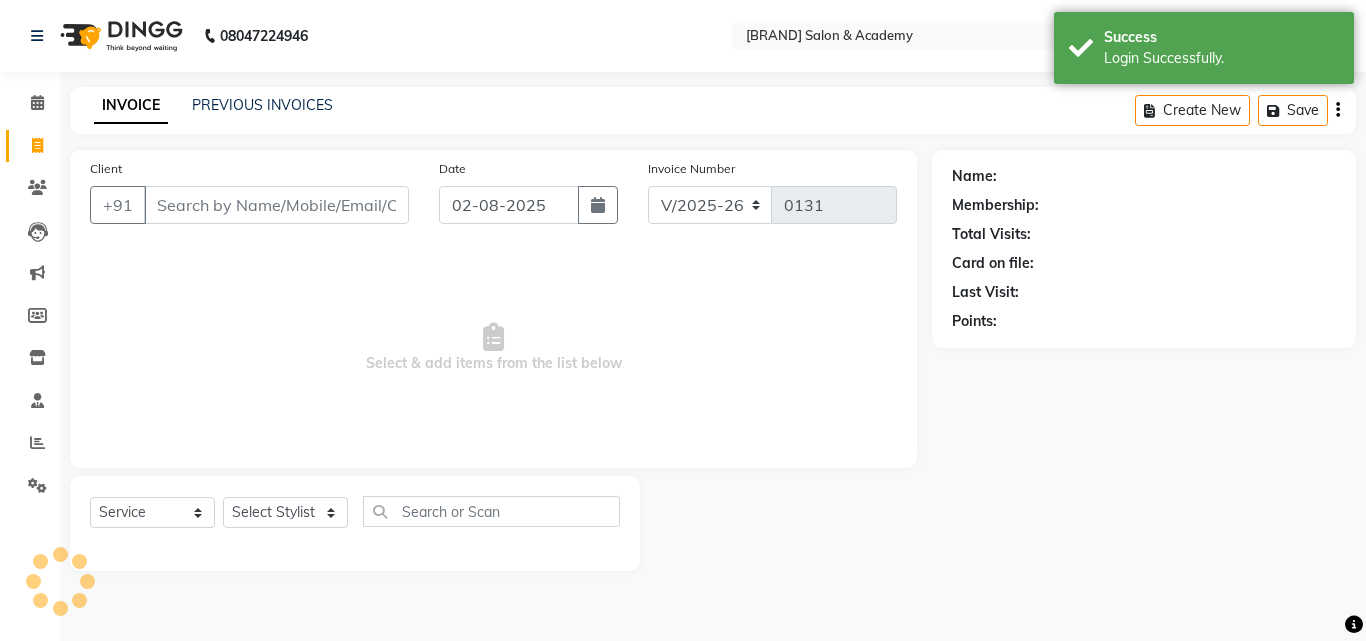 click on "Client" at bounding box center [276, 205] 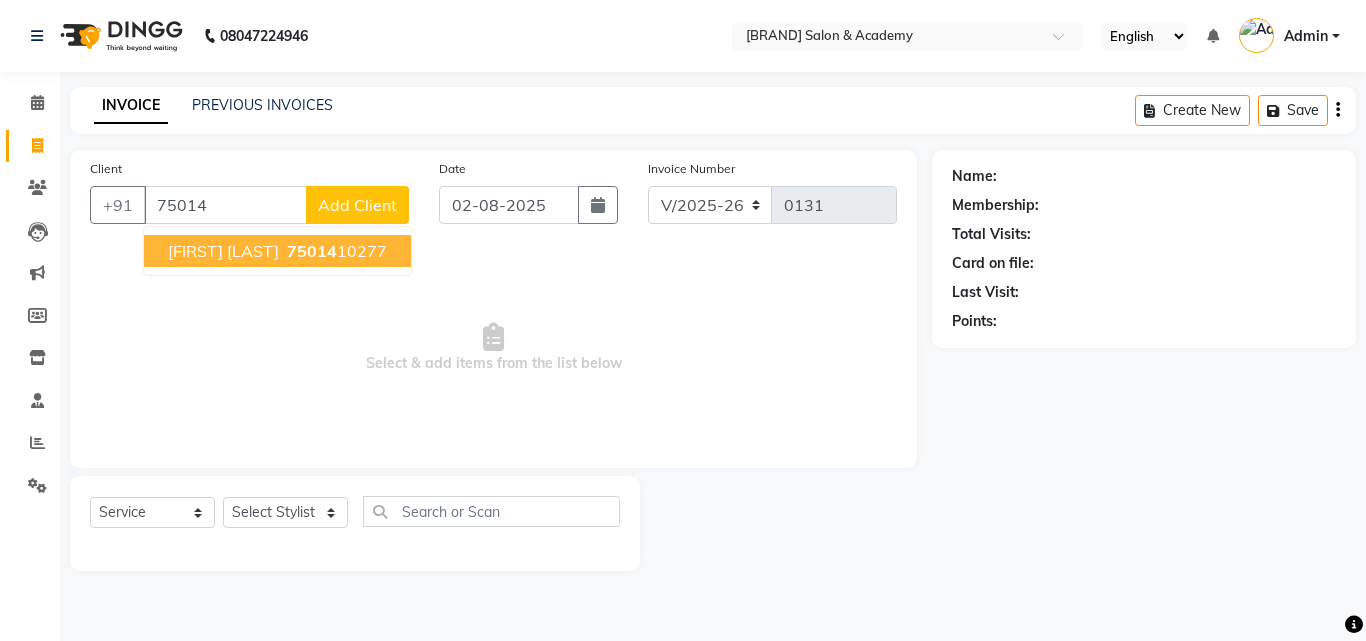 click on "[FIRST] [LAST]" at bounding box center [223, 251] 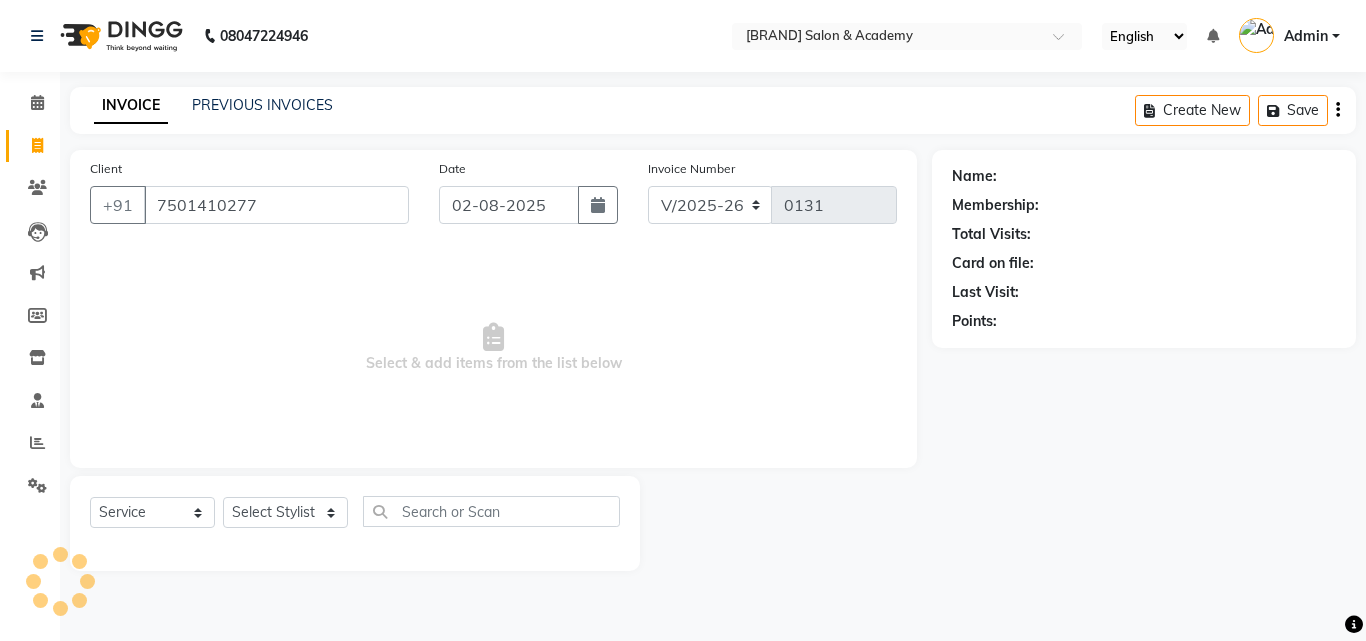 type on "7501410277" 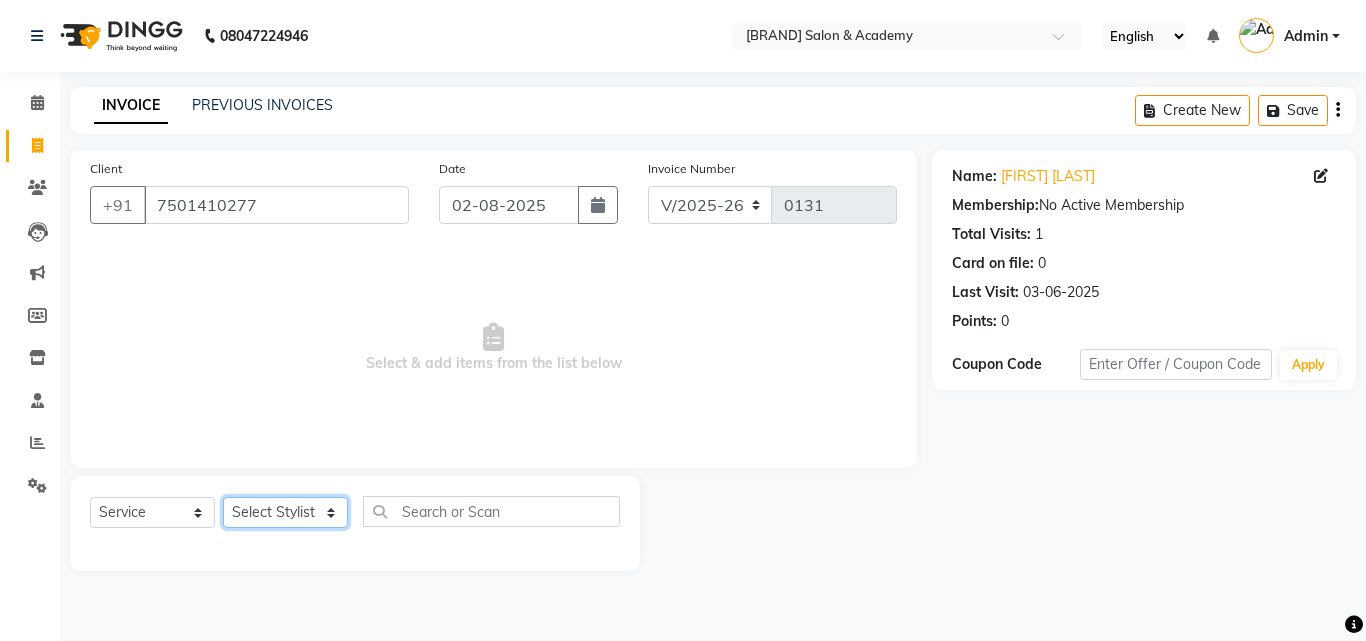 click on "Select Stylist [FIRST] [LAST] [FIRST] [LAST] [FIRST] [LAST] [FIRST] [LAST] [FIRST] [LAST] [FIRST] [LAST] [FIRST] [LAST]" 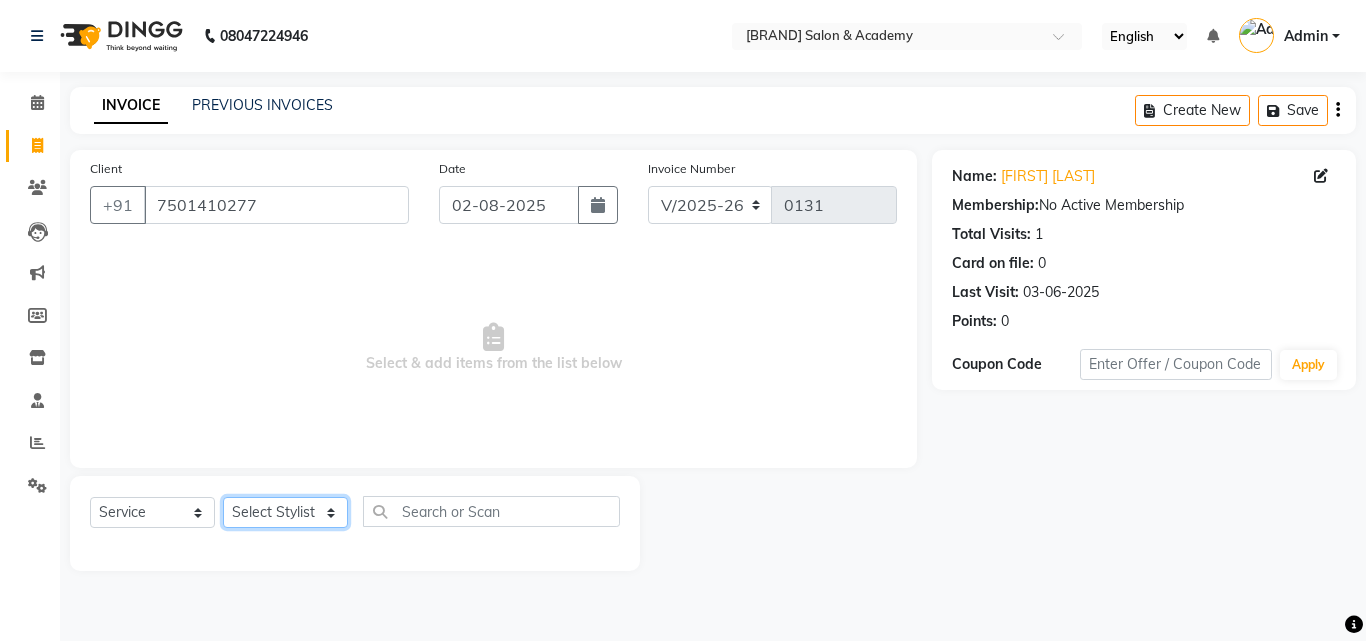 select on "75820" 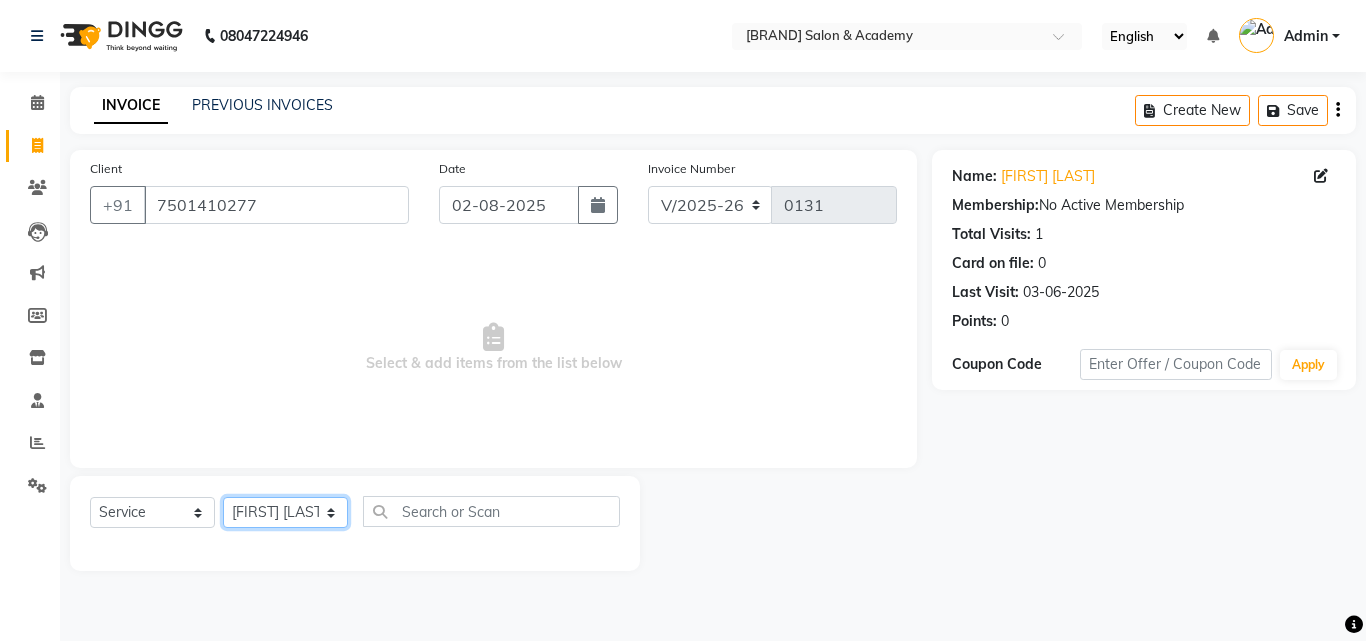 click on "Select Stylist [FIRST] [LAST] [FIRST] [LAST] [FIRST] [LAST] [FIRST] [LAST] [FIRST] [LAST] [FIRST] [LAST] [FIRST] [LAST]" 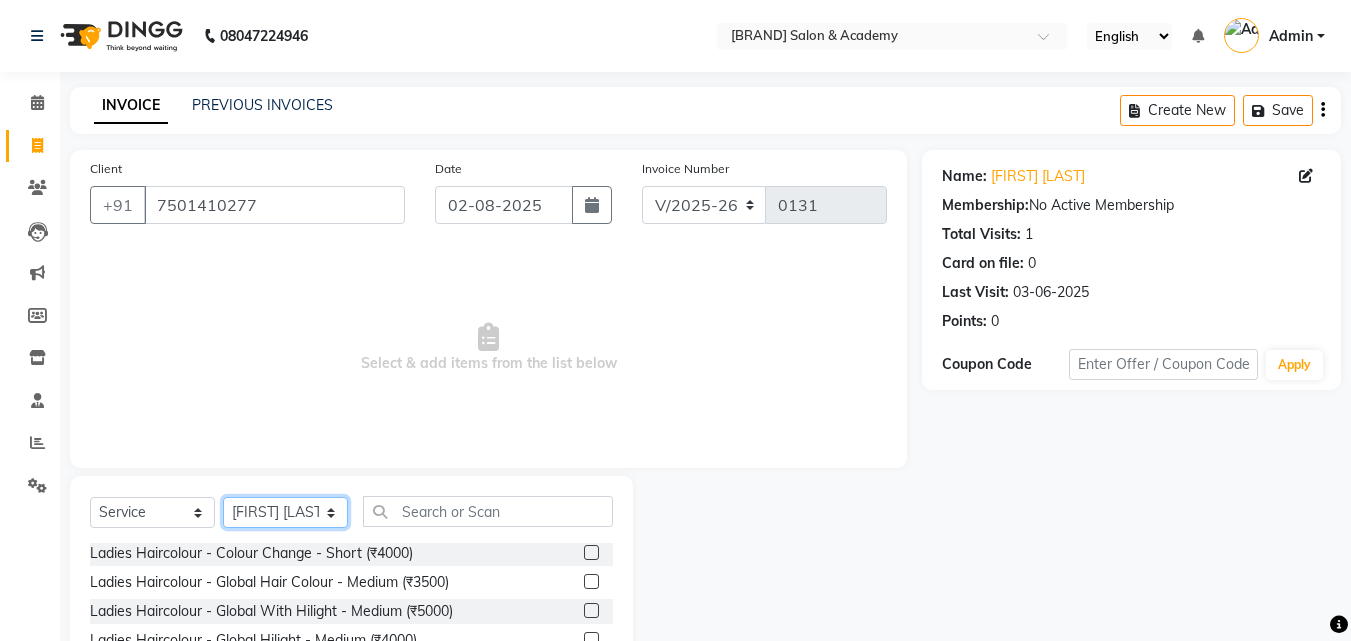 scroll, scrollTop: 500, scrollLeft: 0, axis: vertical 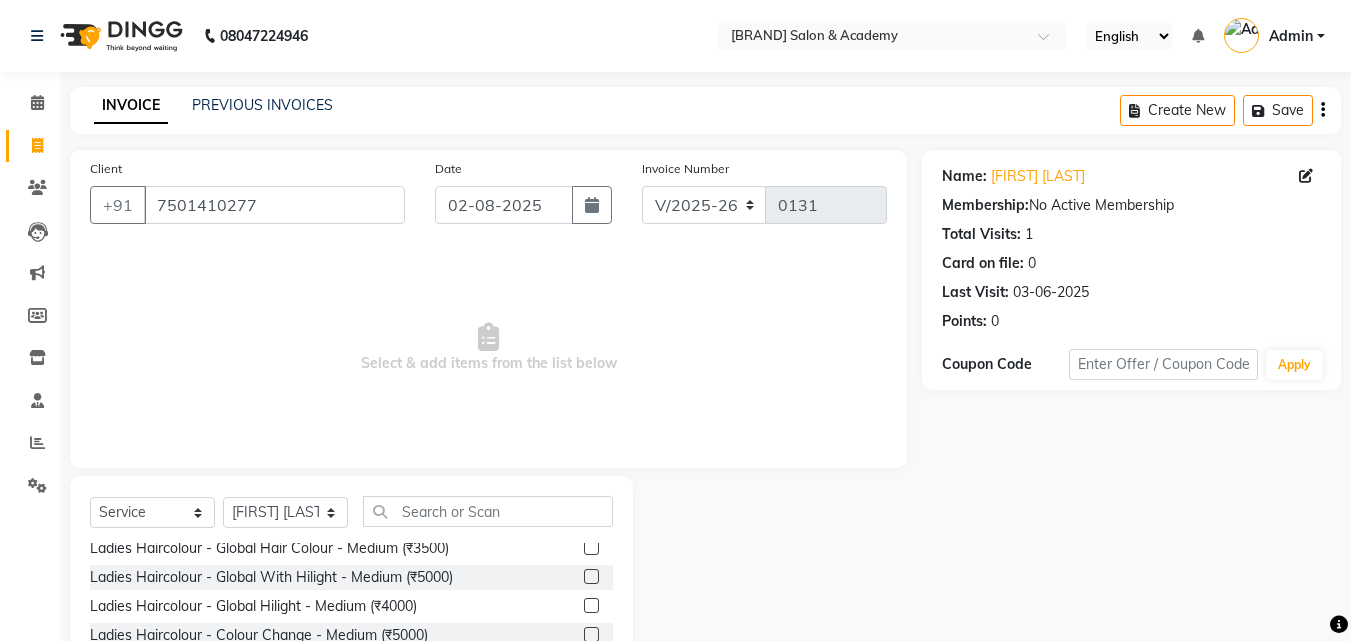 click 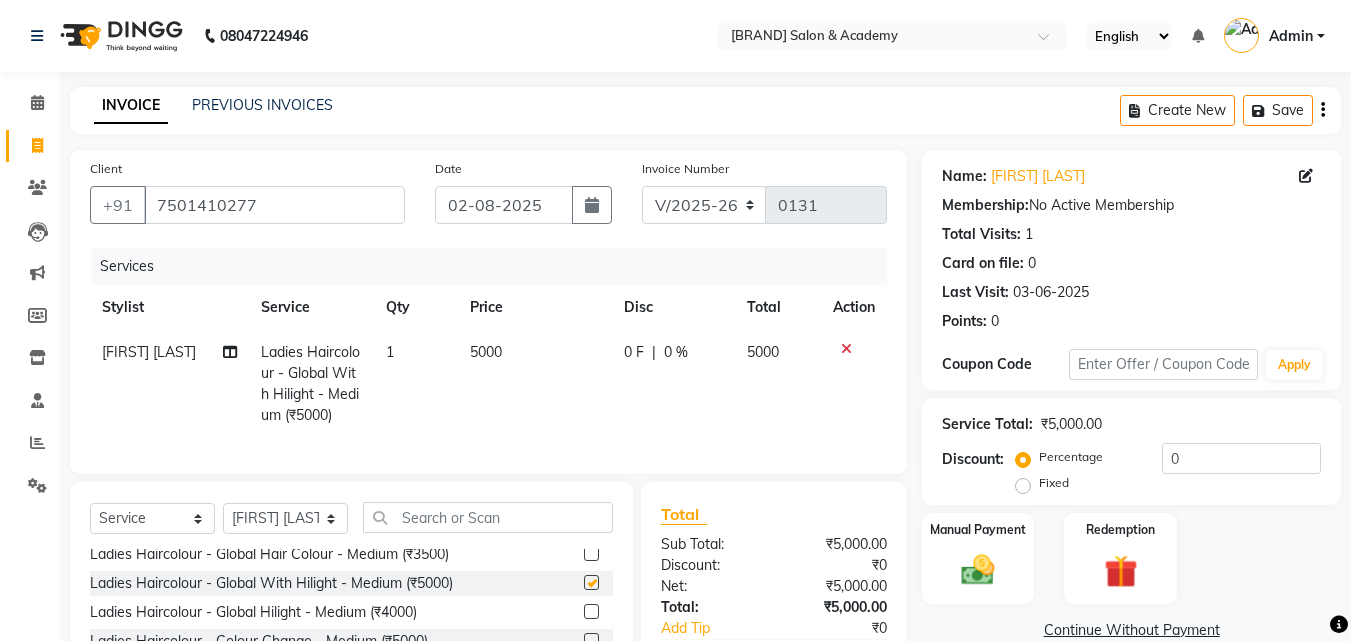 checkbox on "false" 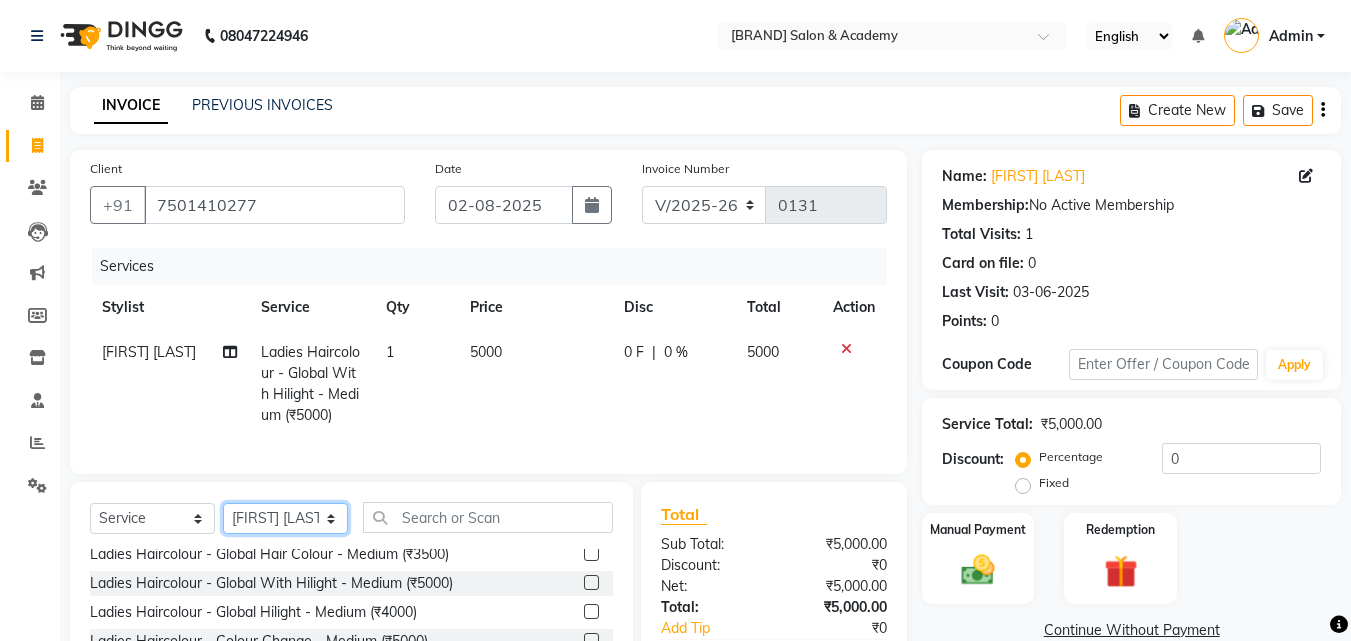 click on "Select Stylist [FIRST] [LAST] [FIRST] [LAST] [FIRST] [LAST] [FIRST] [LAST] [FIRST] [LAST] [FIRST] [LAST] [FIRST] [LAST]" 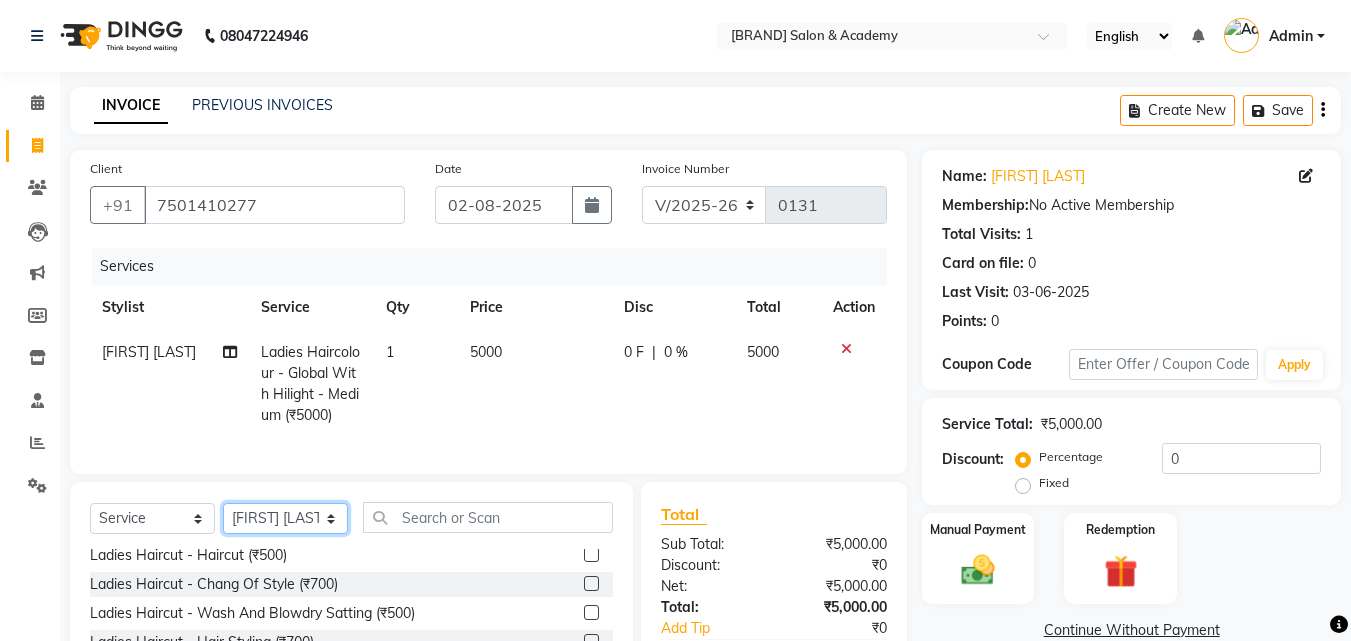 scroll, scrollTop: 0, scrollLeft: 0, axis: both 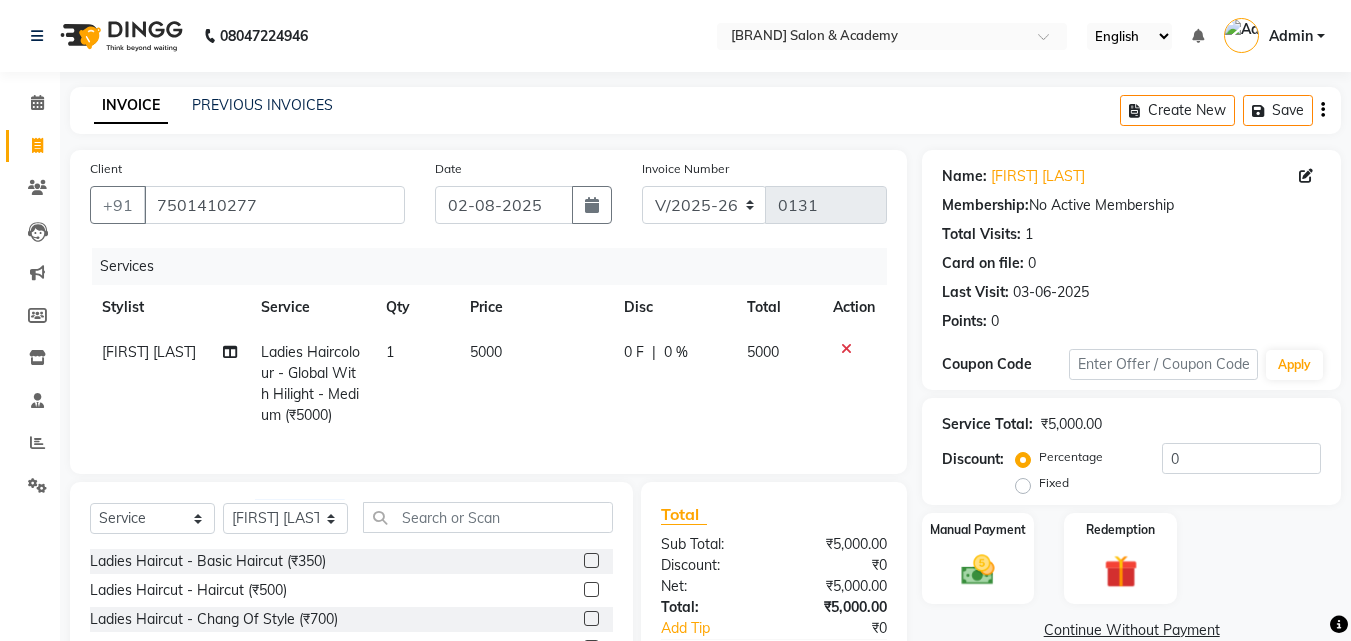 click 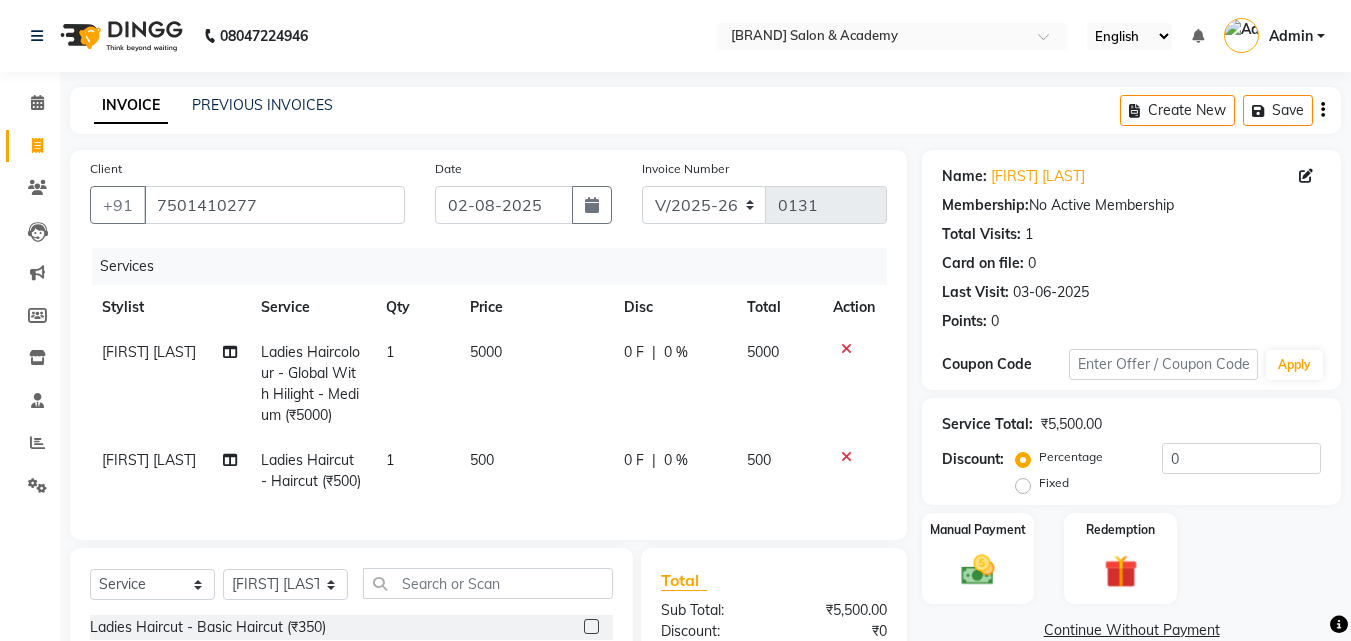 checkbox on "false" 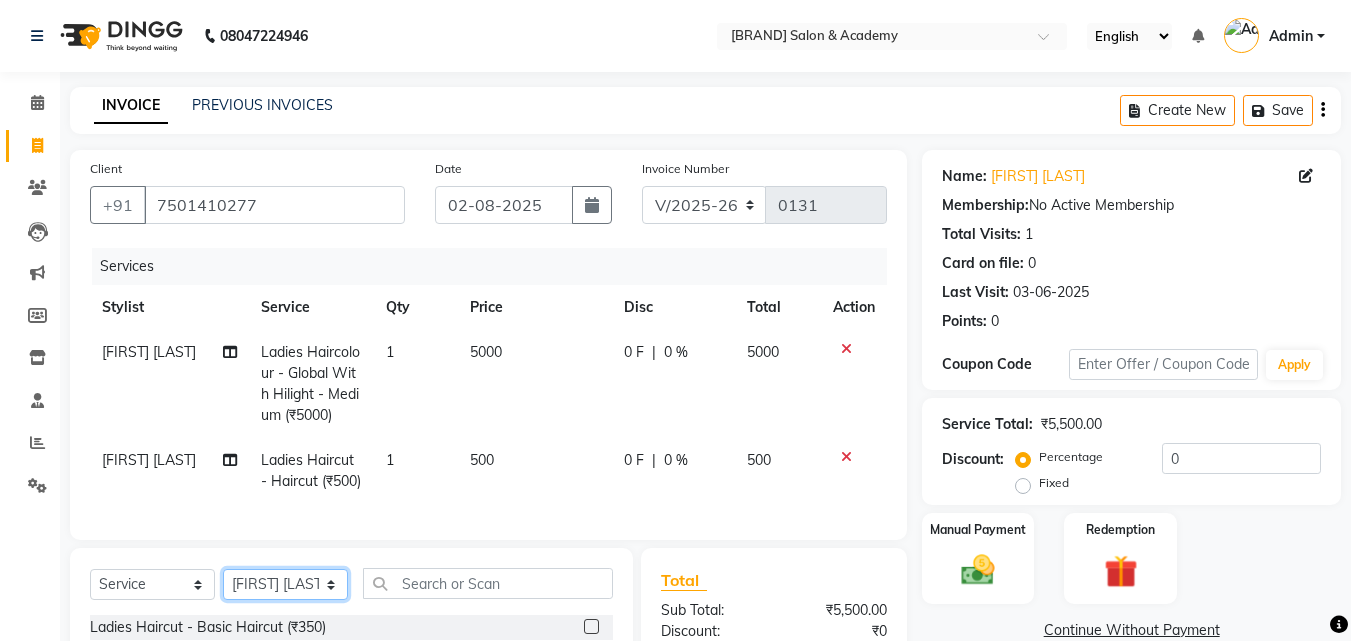 click on "Select Stylist [FIRST] [LAST] [FIRST] [LAST] [FIRST] [LAST] [FIRST] [LAST] [FIRST] [LAST] [FIRST] [LAST] [FIRST] [LAST]" 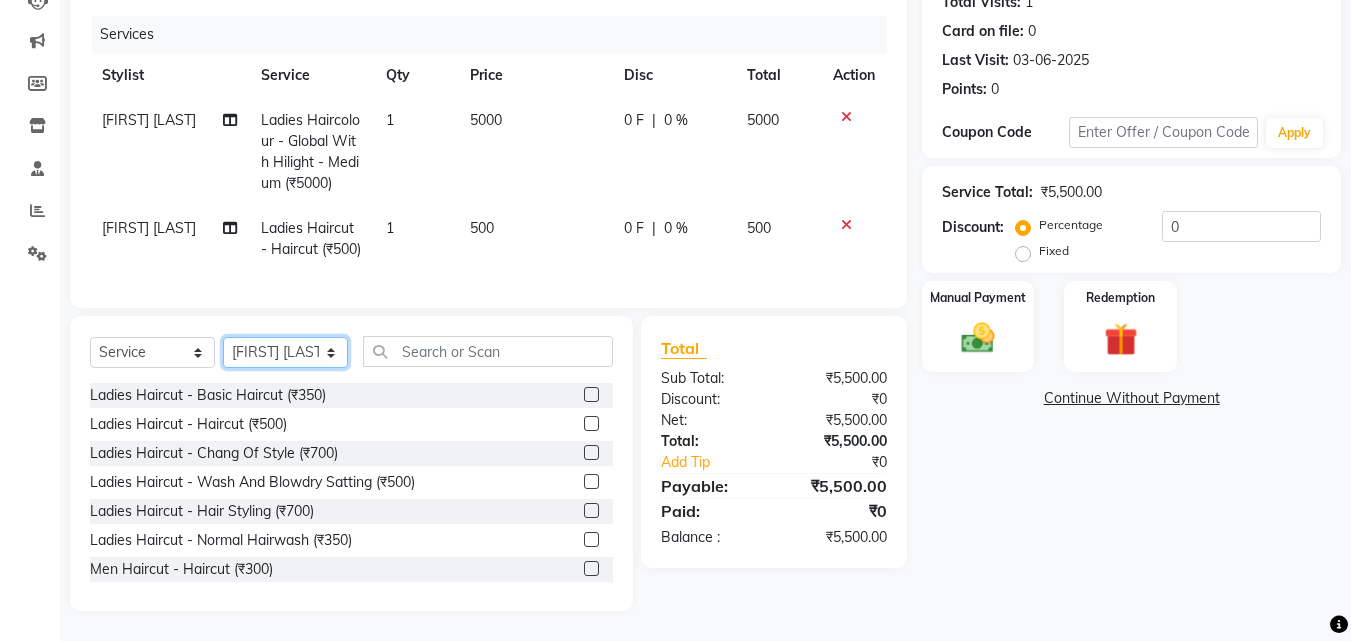 scroll, scrollTop: 268, scrollLeft: 0, axis: vertical 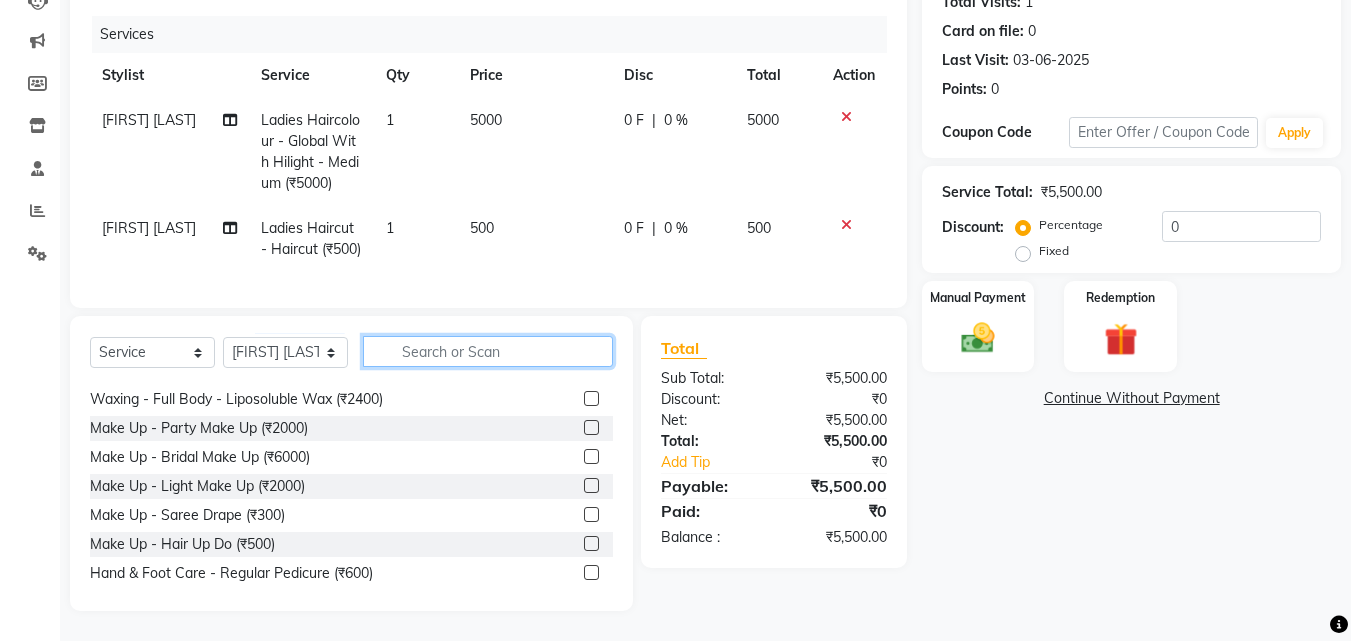 click 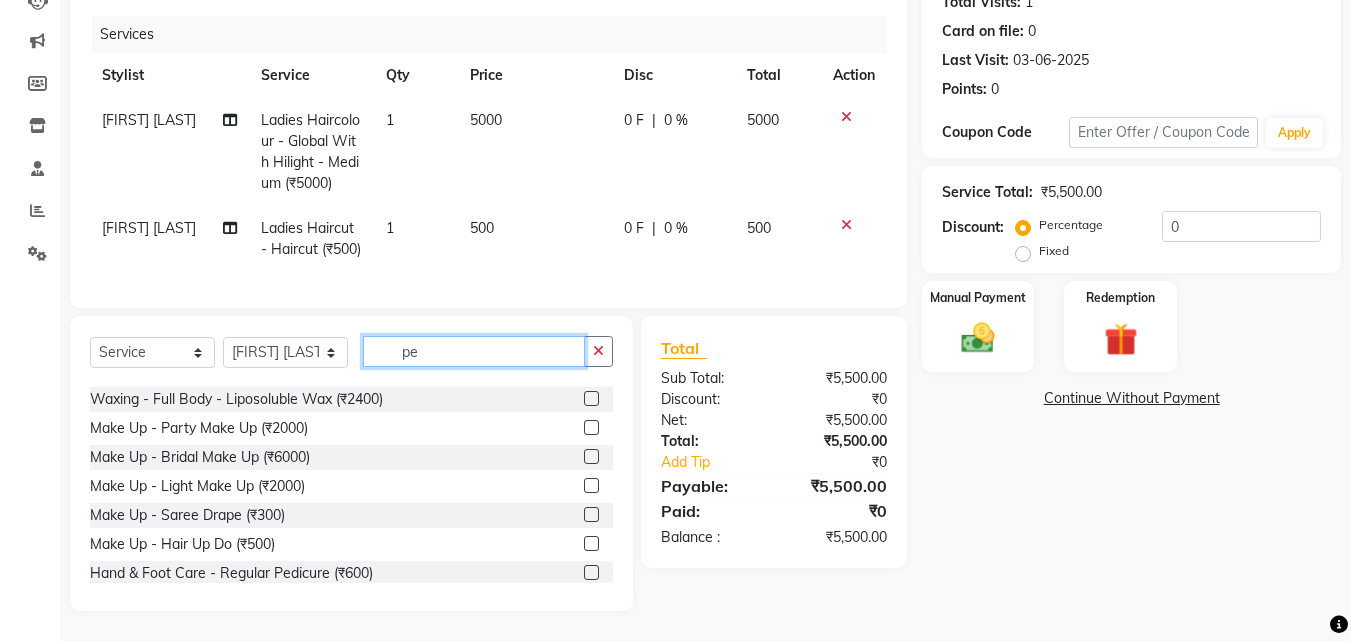 scroll, scrollTop: 0, scrollLeft: 0, axis: both 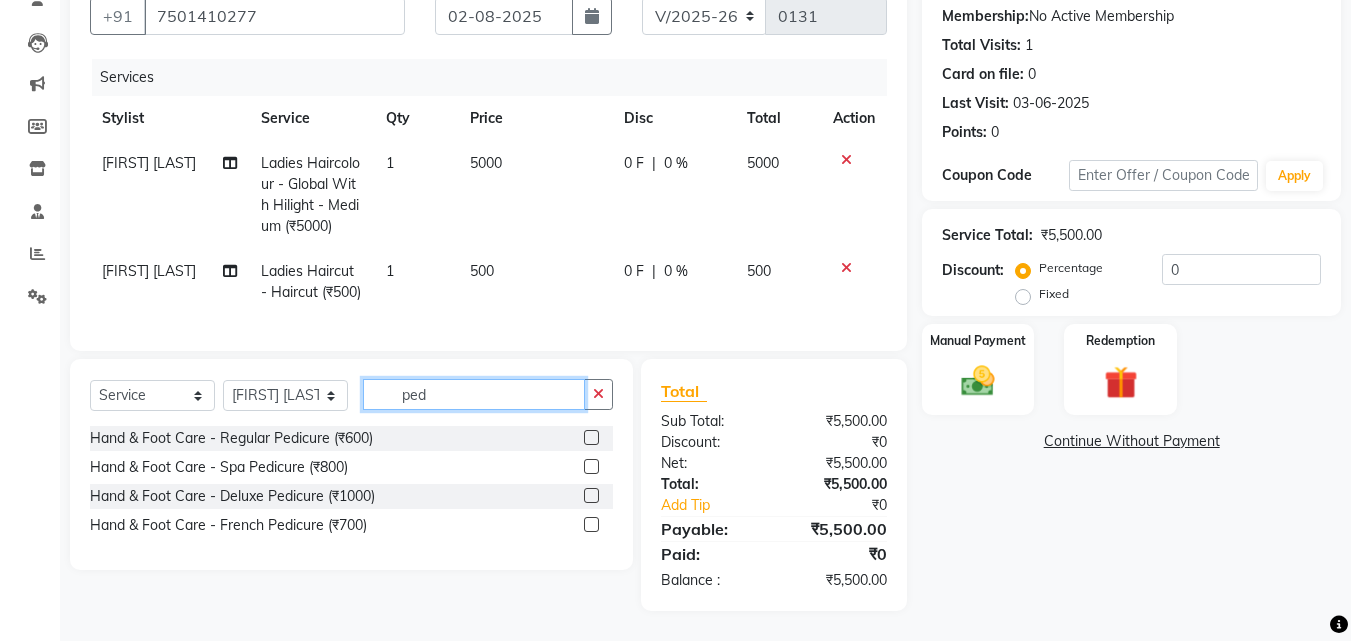 type on "ped" 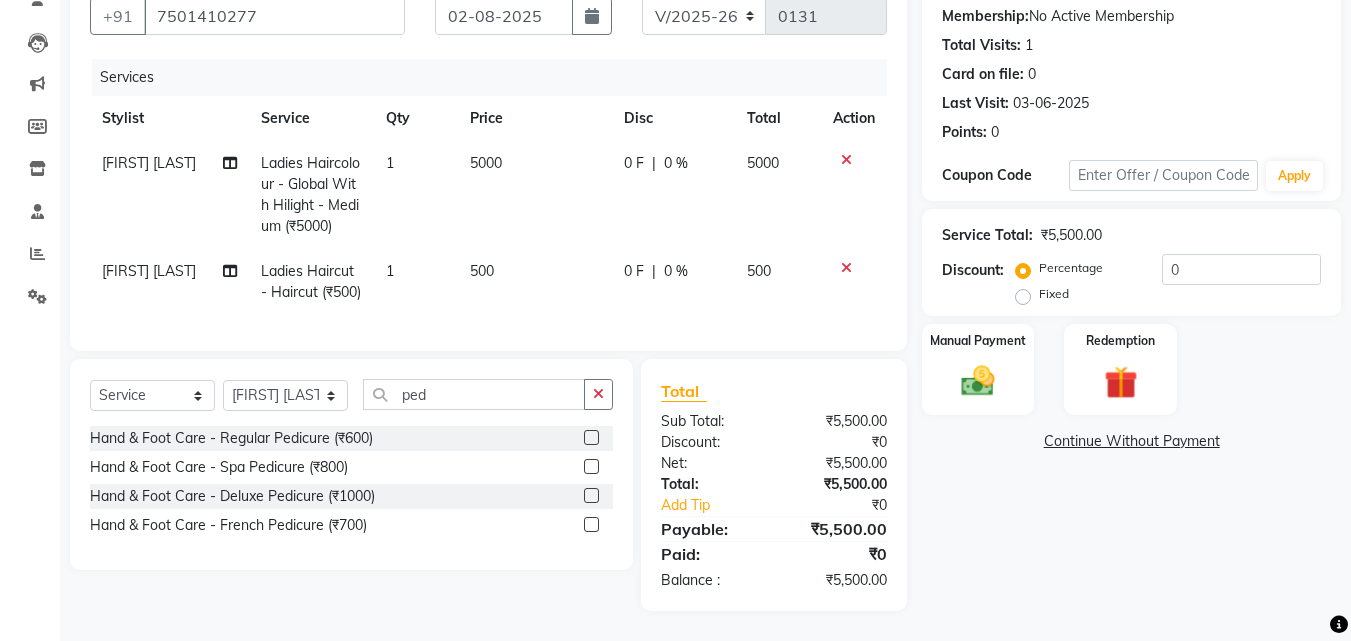 click 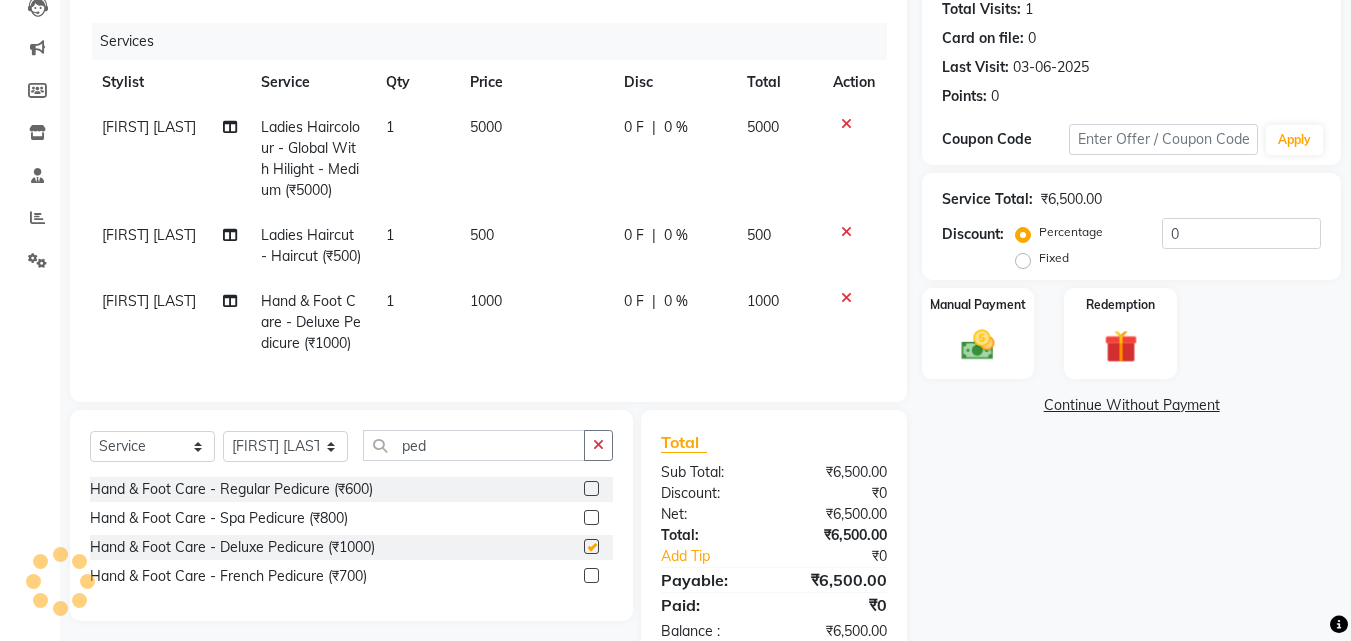 checkbox on "false" 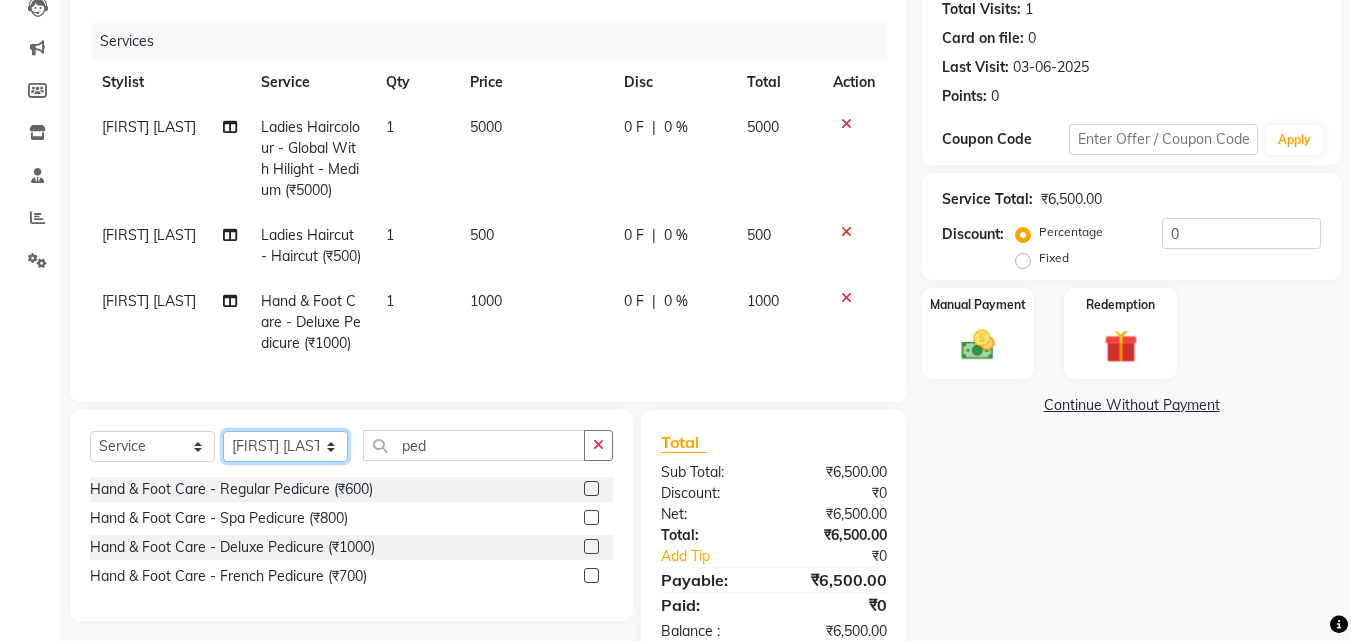 click on "Select Stylist [FIRST] [LAST] [FIRST] [LAST] [FIRST] [LAST] [FIRST] [LAST] [FIRST] [LAST] [FIRST] [LAST] [FIRST] [LAST]" 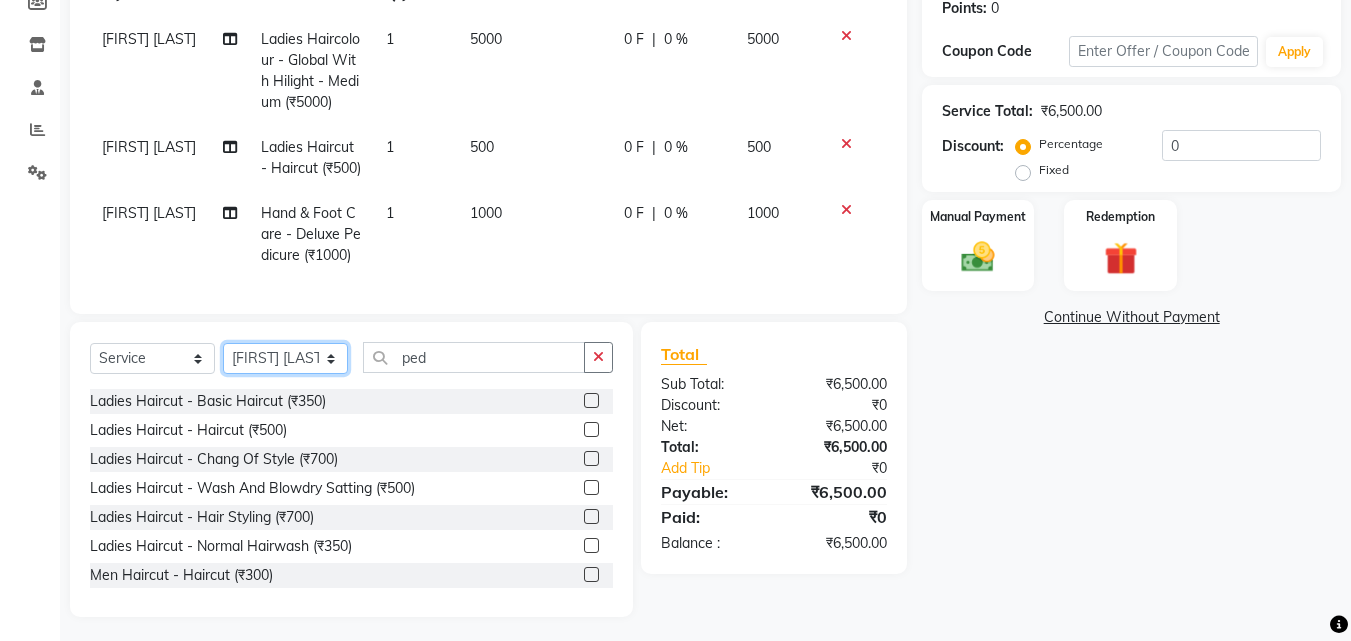 scroll, scrollTop: 325, scrollLeft: 0, axis: vertical 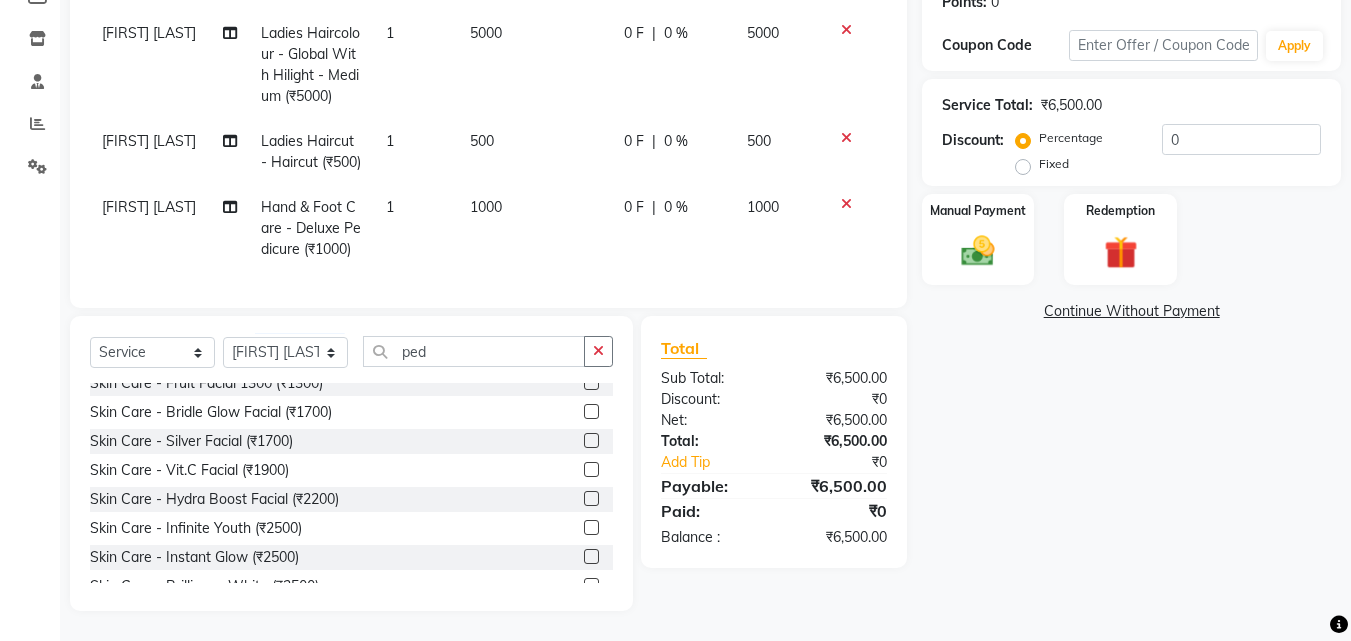 click 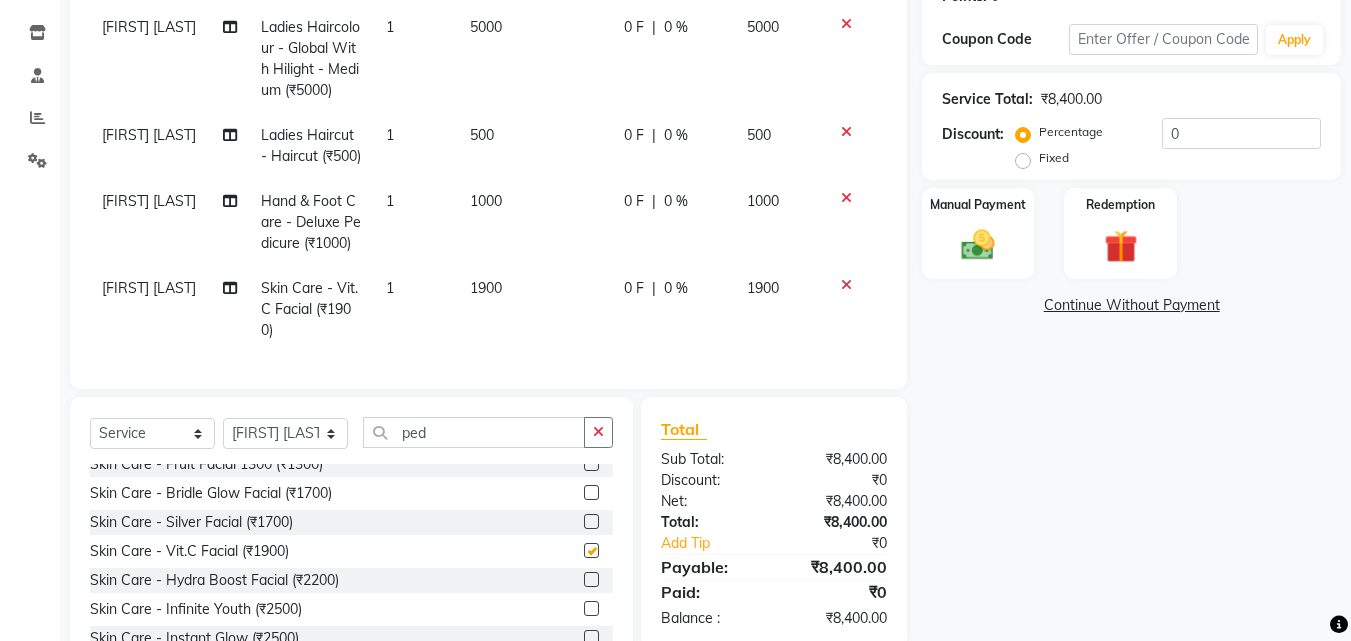 checkbox on "false" 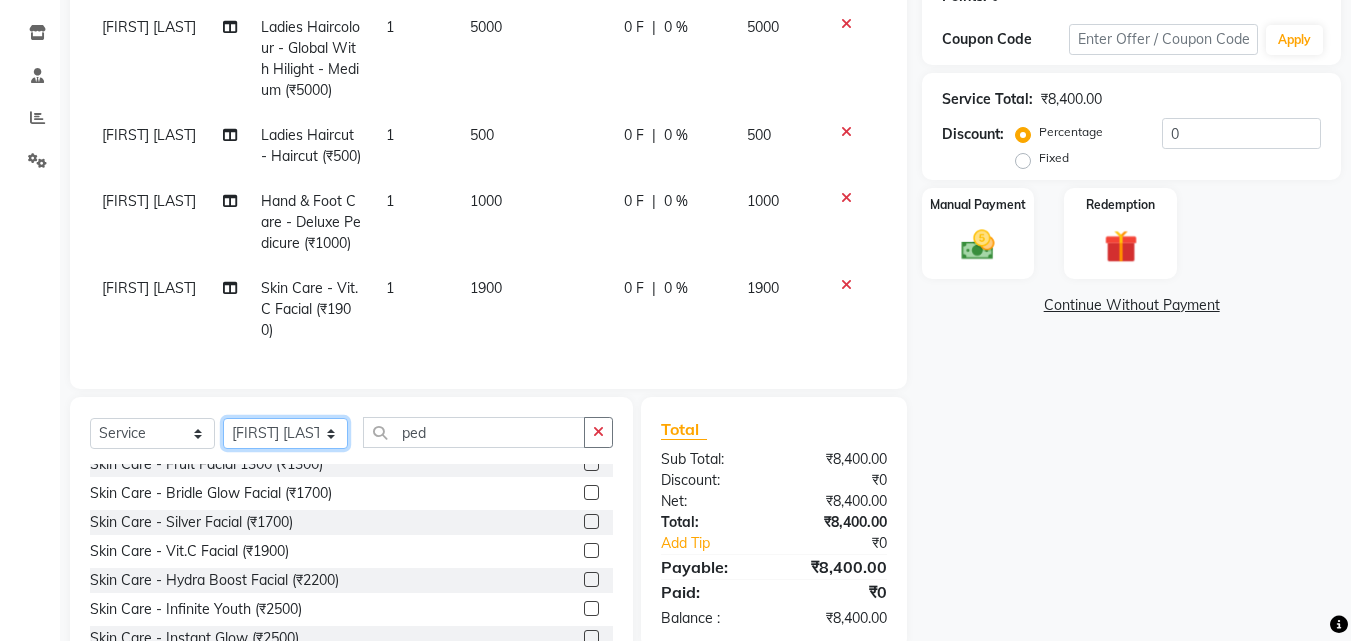 click on "Select Stylist [FIRST] [LAST] [FIRST] [LAST] [FIRST] [LAST] [FIRST] [LAST] [FIRST] [LAST] [FIRST] [LAST] [FIRST] [LAST]" 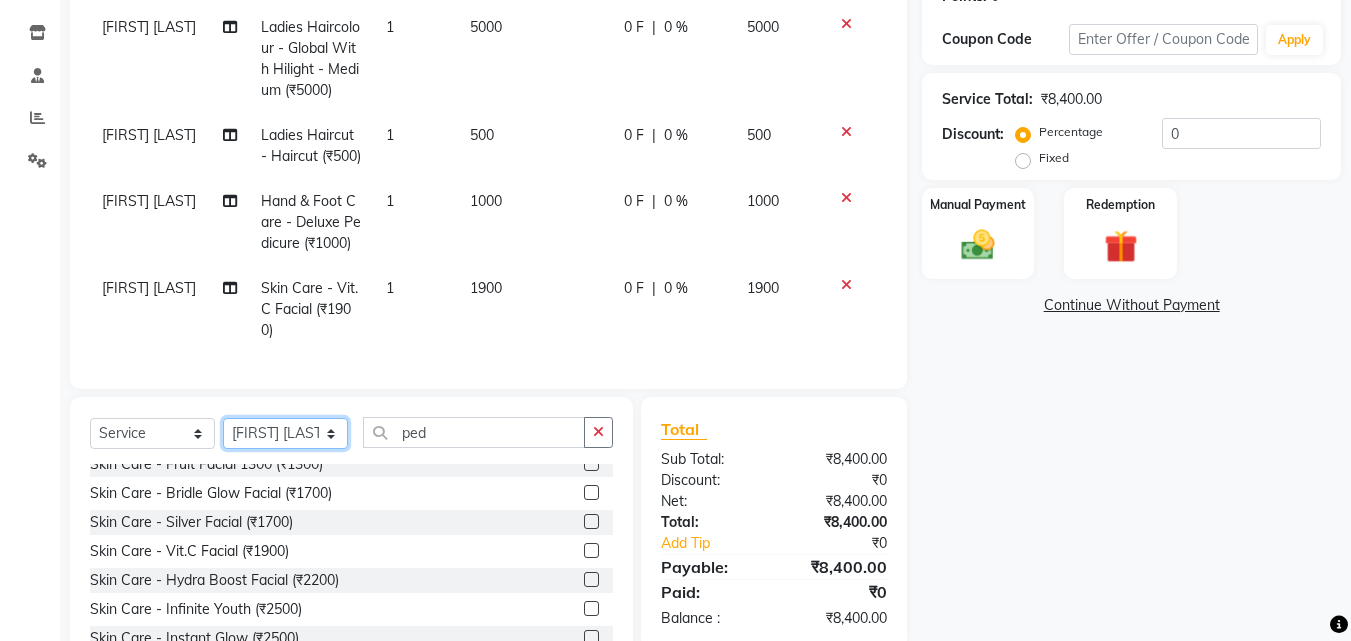 select on "64313" 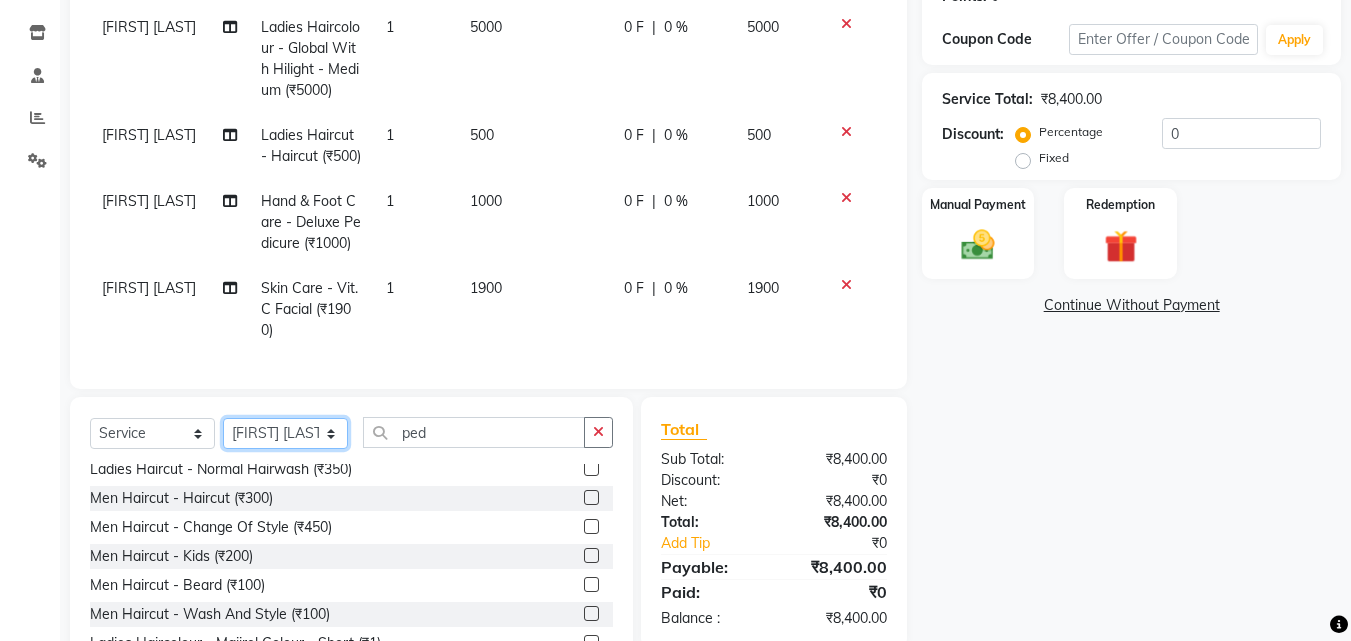 scroll, scrollTop: 0, scrollLeft: 0, axis: both 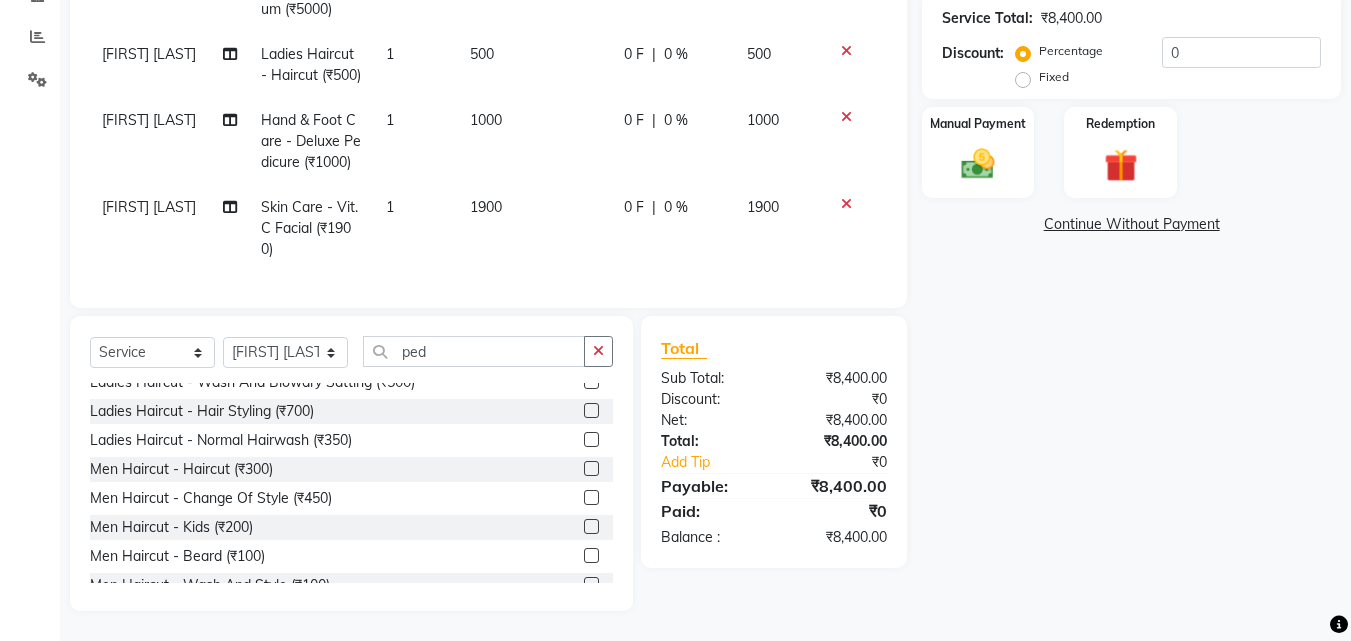 click 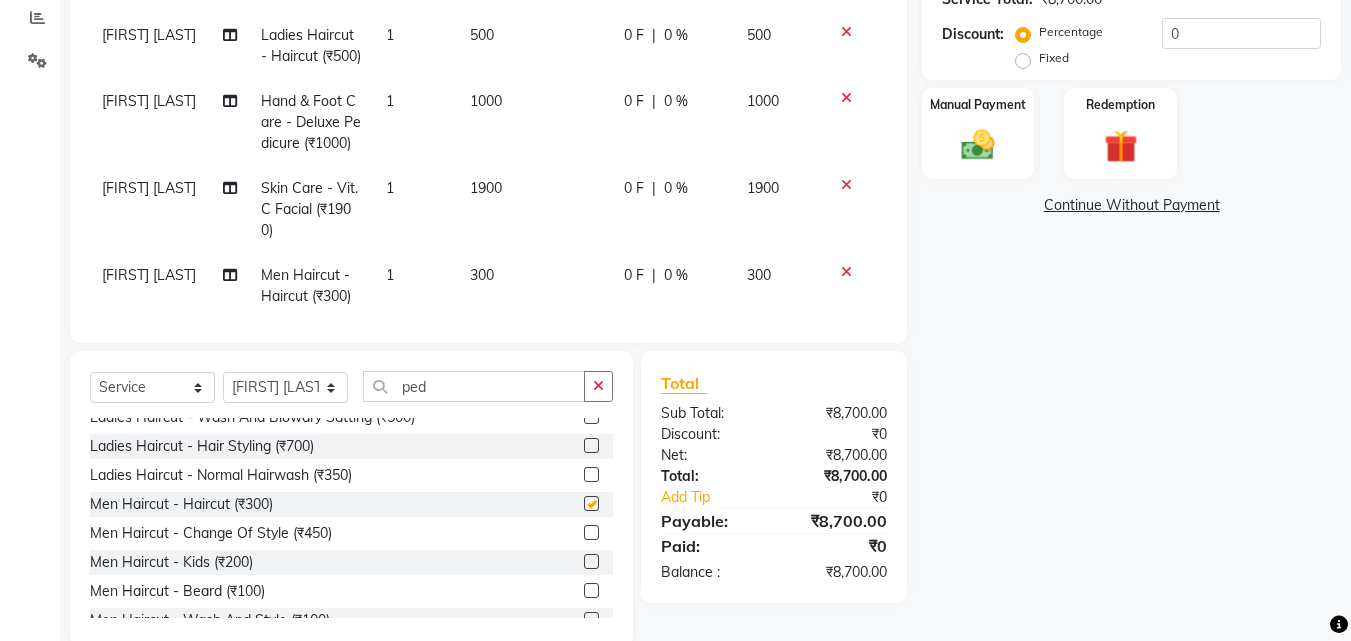 checkbox on "false" 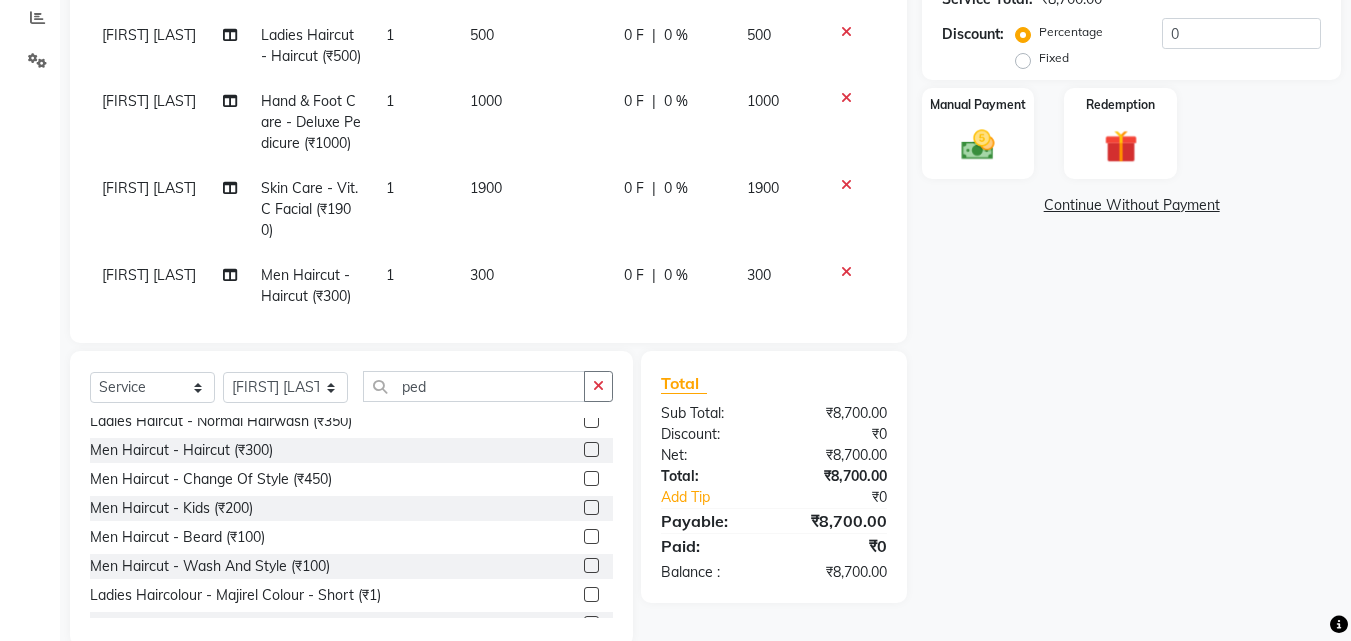 scroll, scrollTop: 200, scrollLeft: 0, axis: vertical 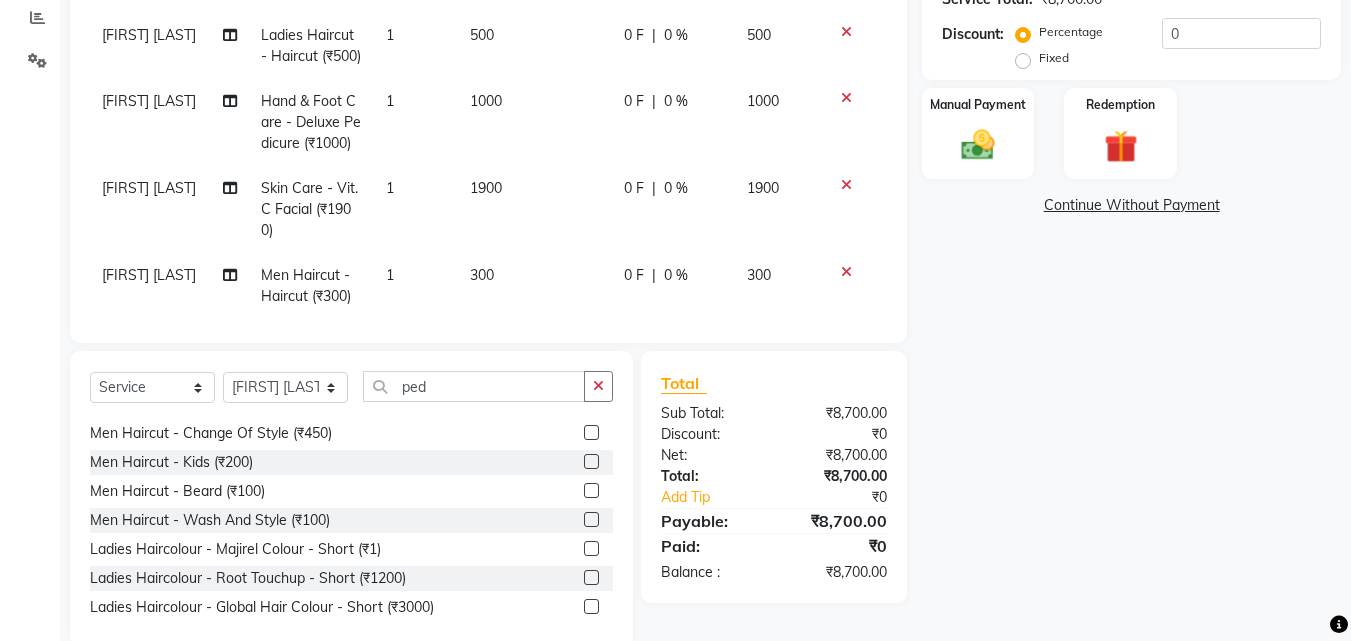 click 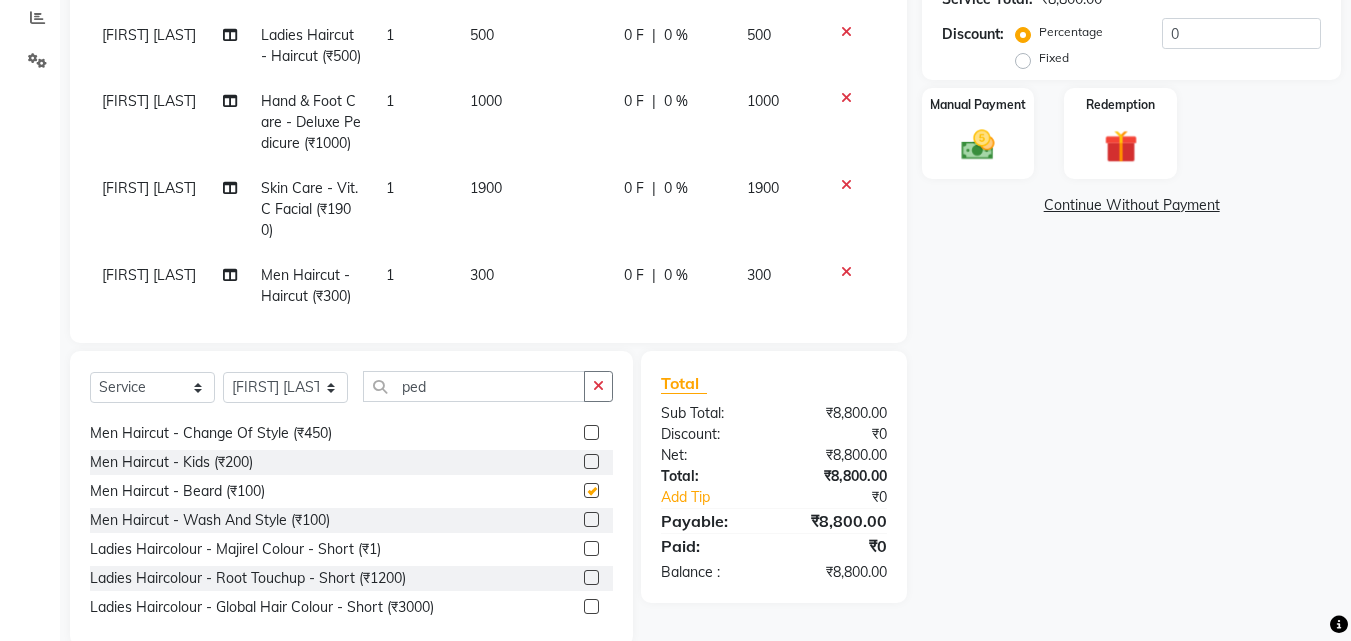 checkbox on "false" 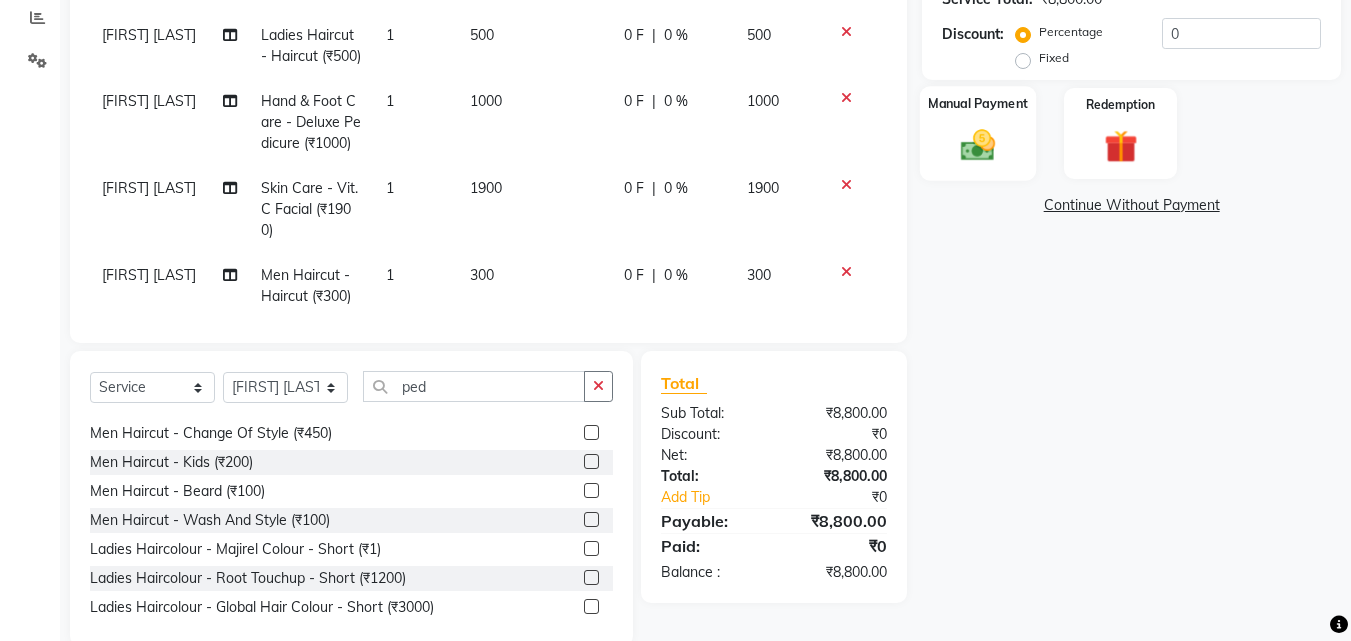 click 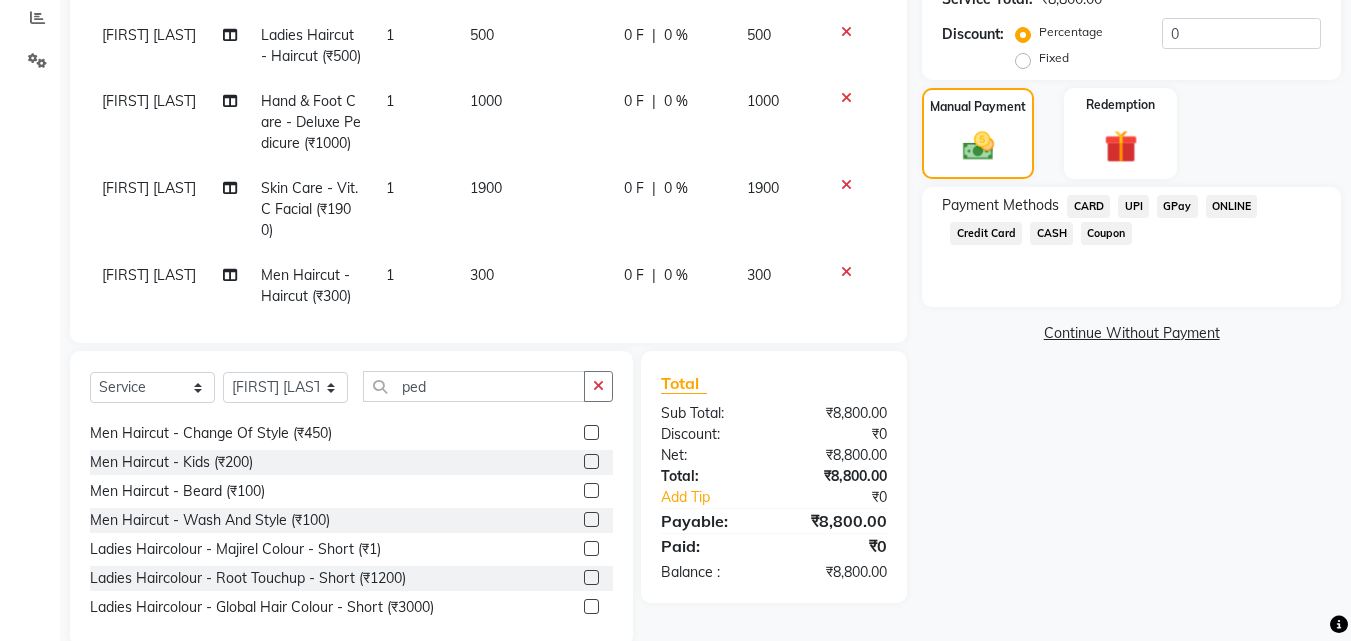click on "CASH" 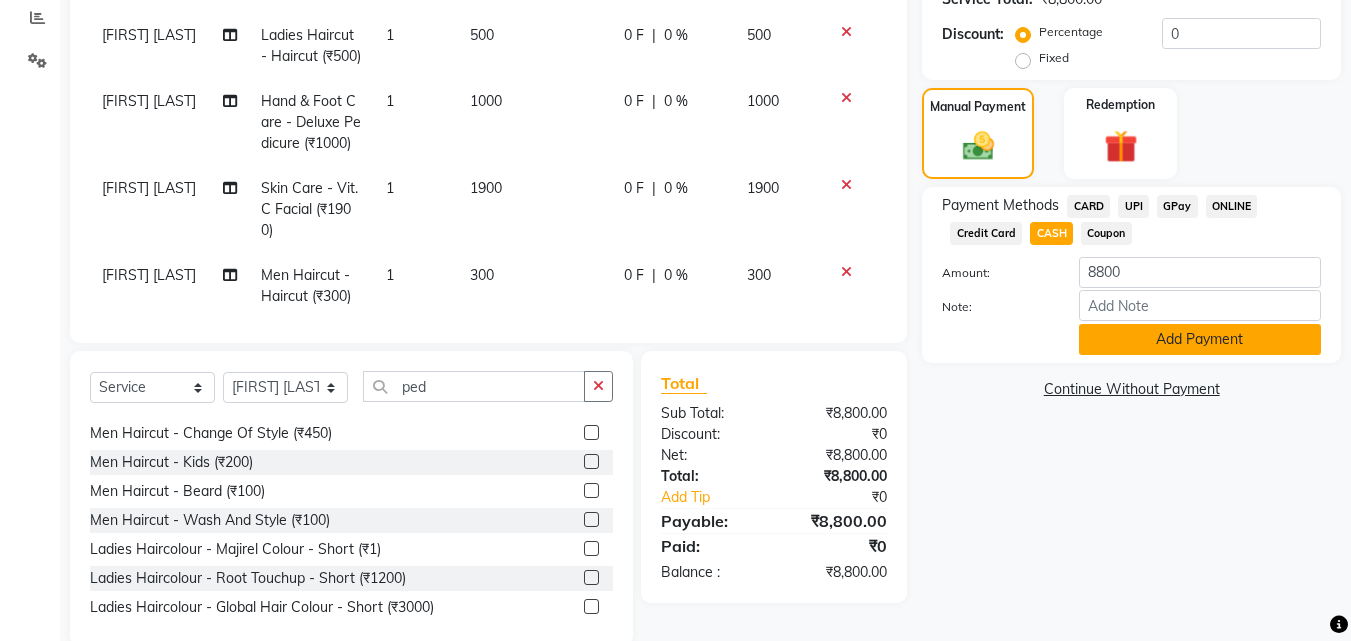 click on "Add Payment" 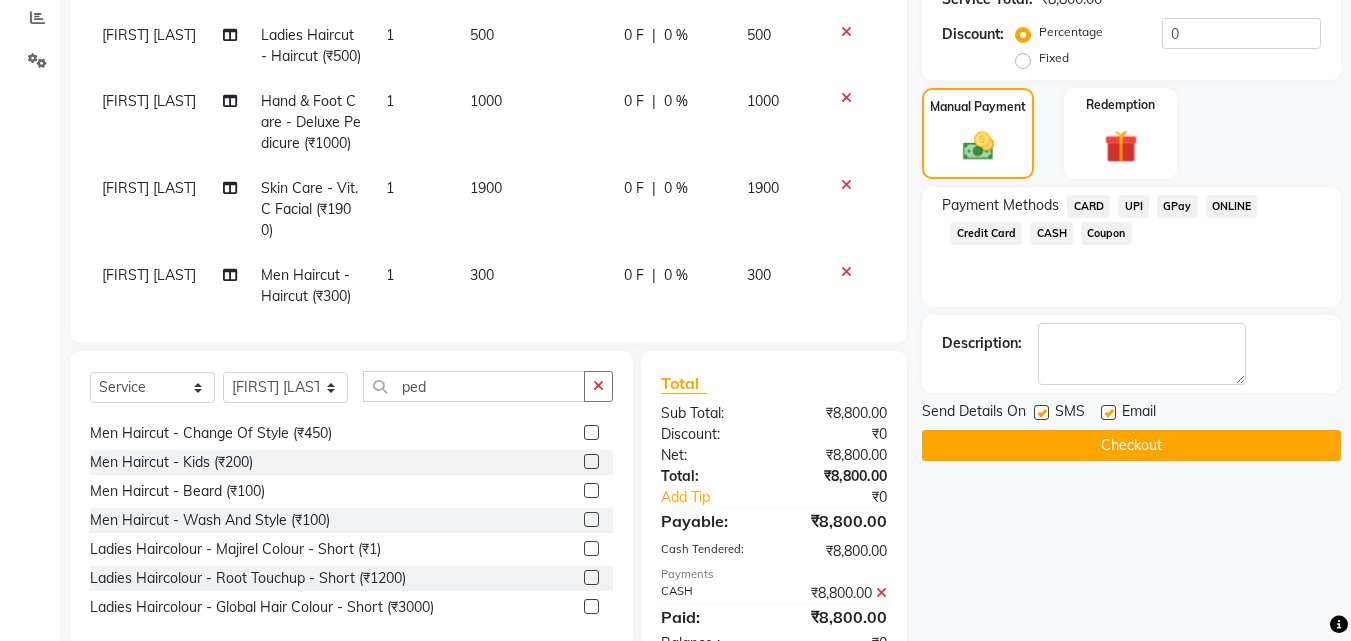 scroll, scrollTop: 488, scrollLeft: 0, axis: vertical 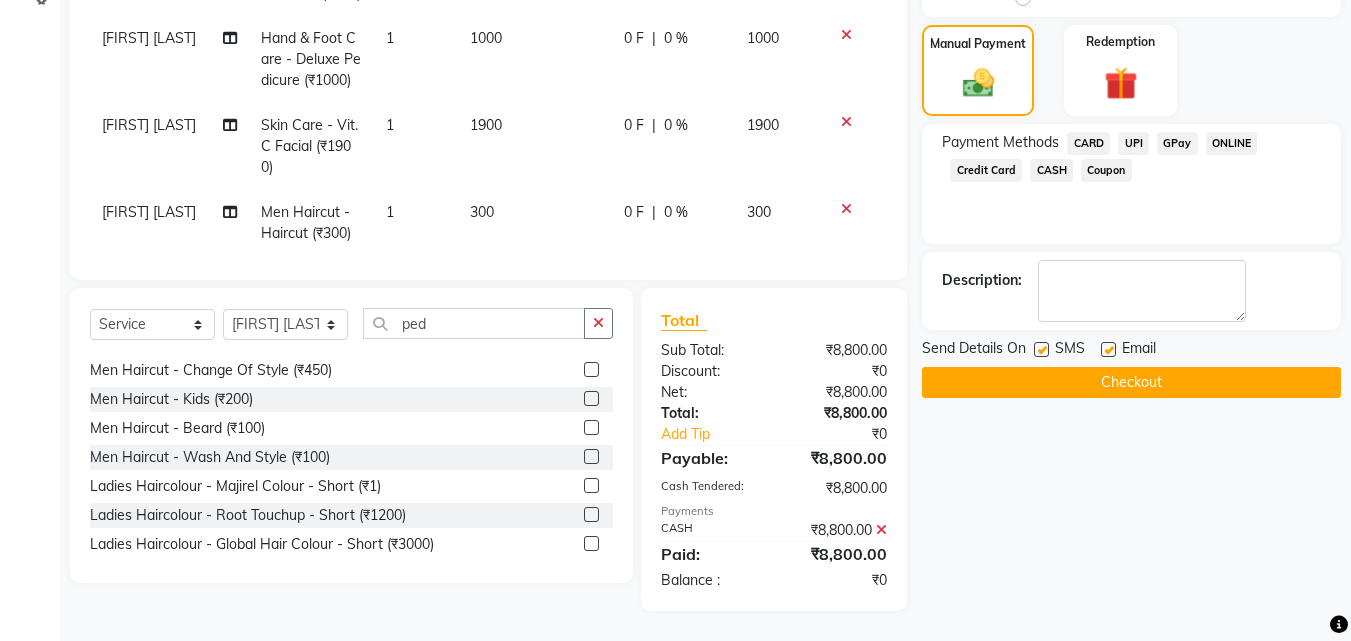 click on "Checkout" 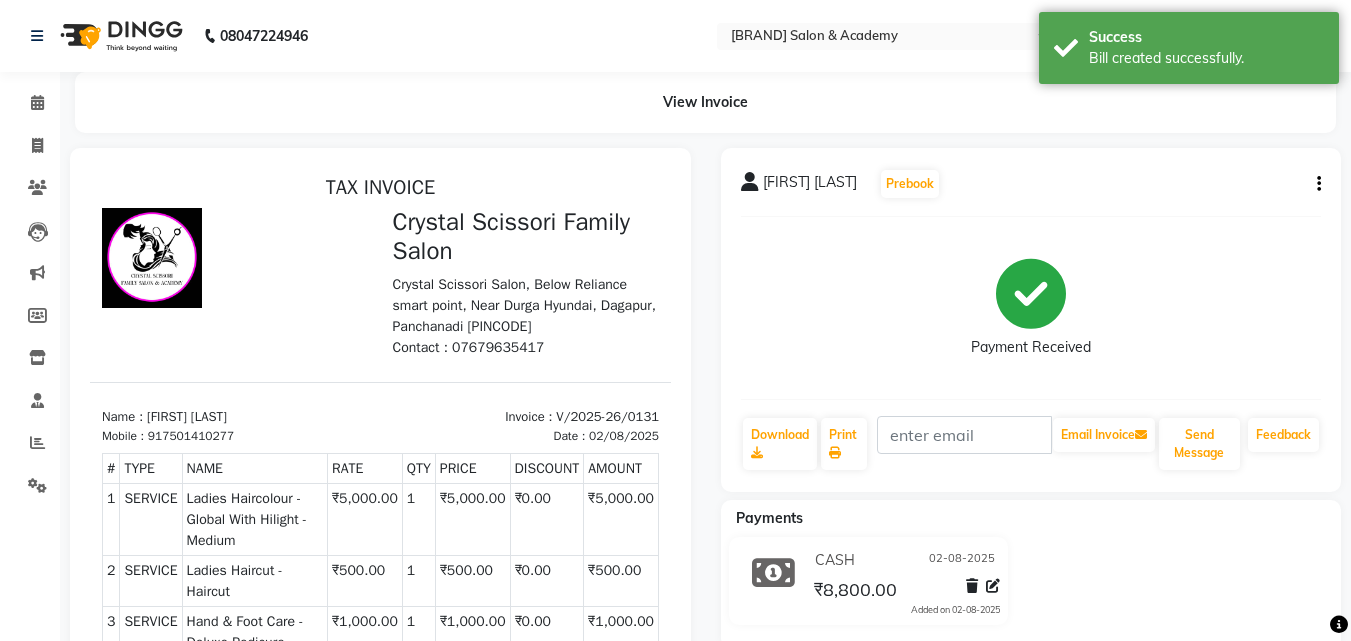 scroll, scrollTop: 0, scrollLeft: 0, axis: both 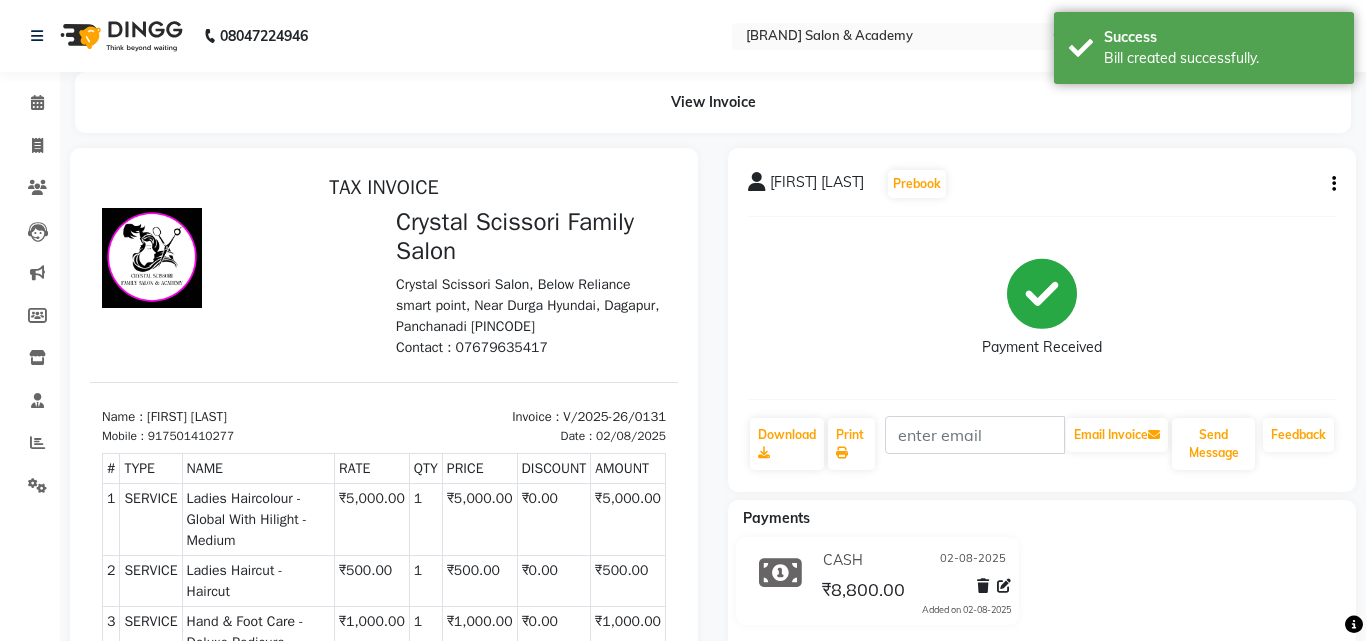 select on "service" 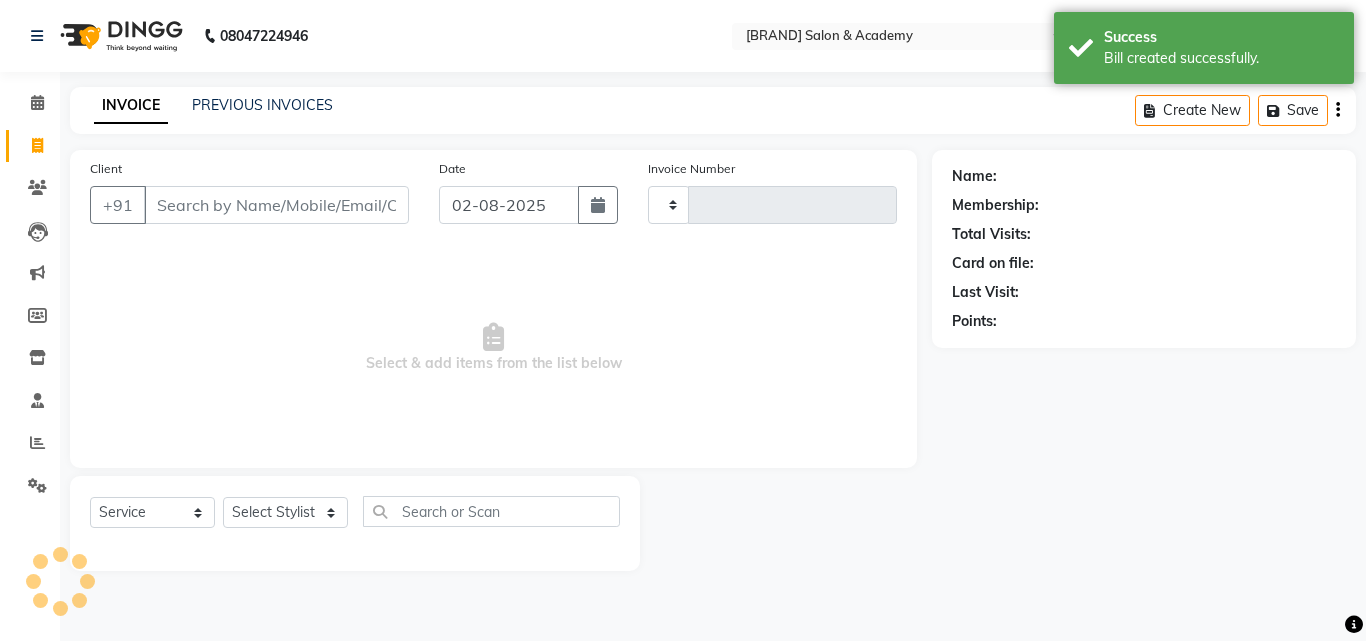 type on "0132" 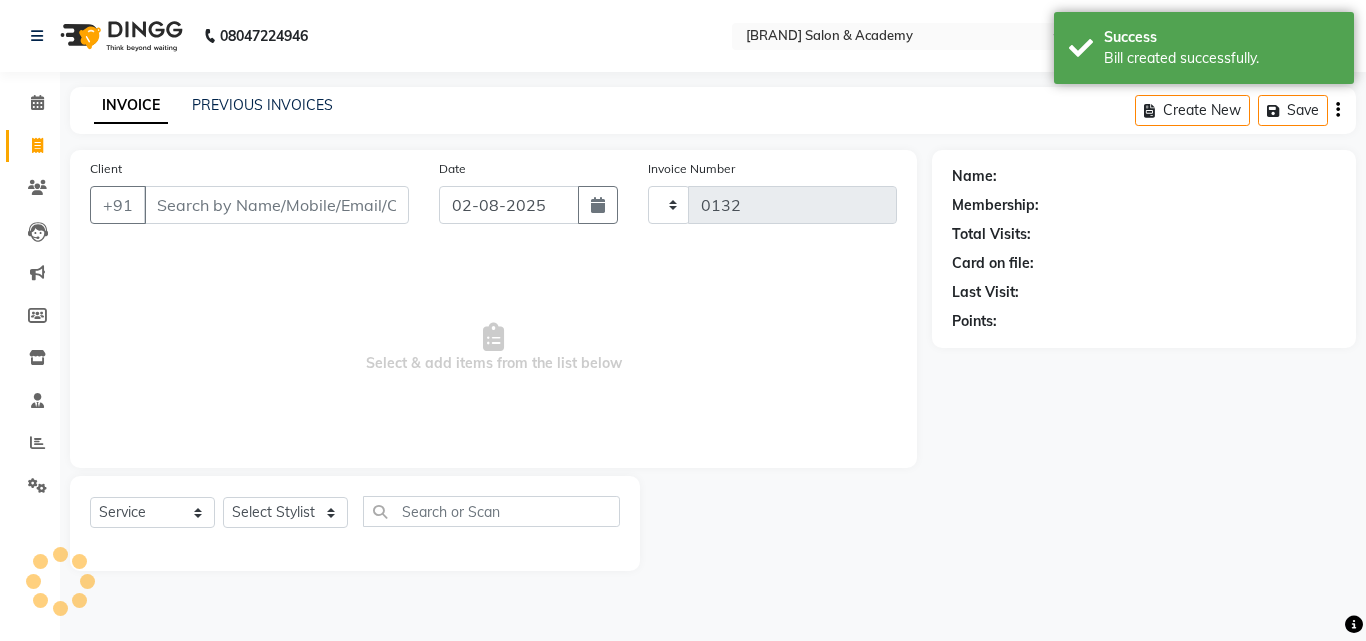 select on "7399" 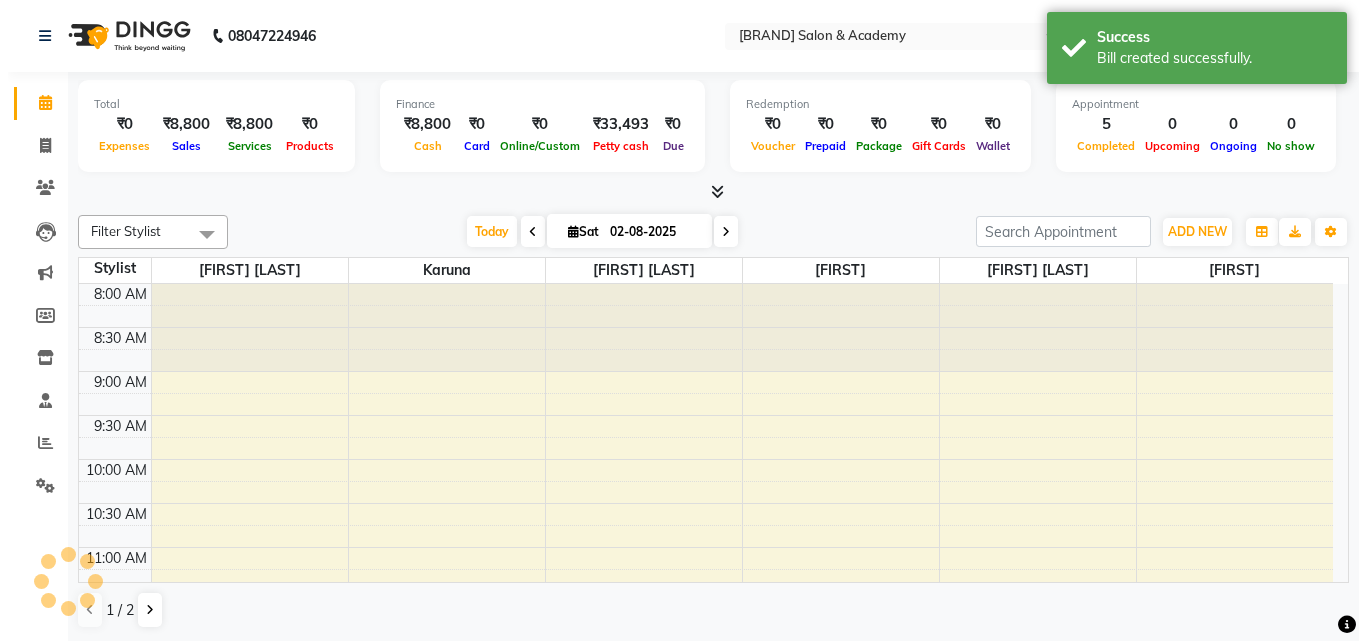 scroll, scrollTop: 0, scrollLeft: 0, axis: both 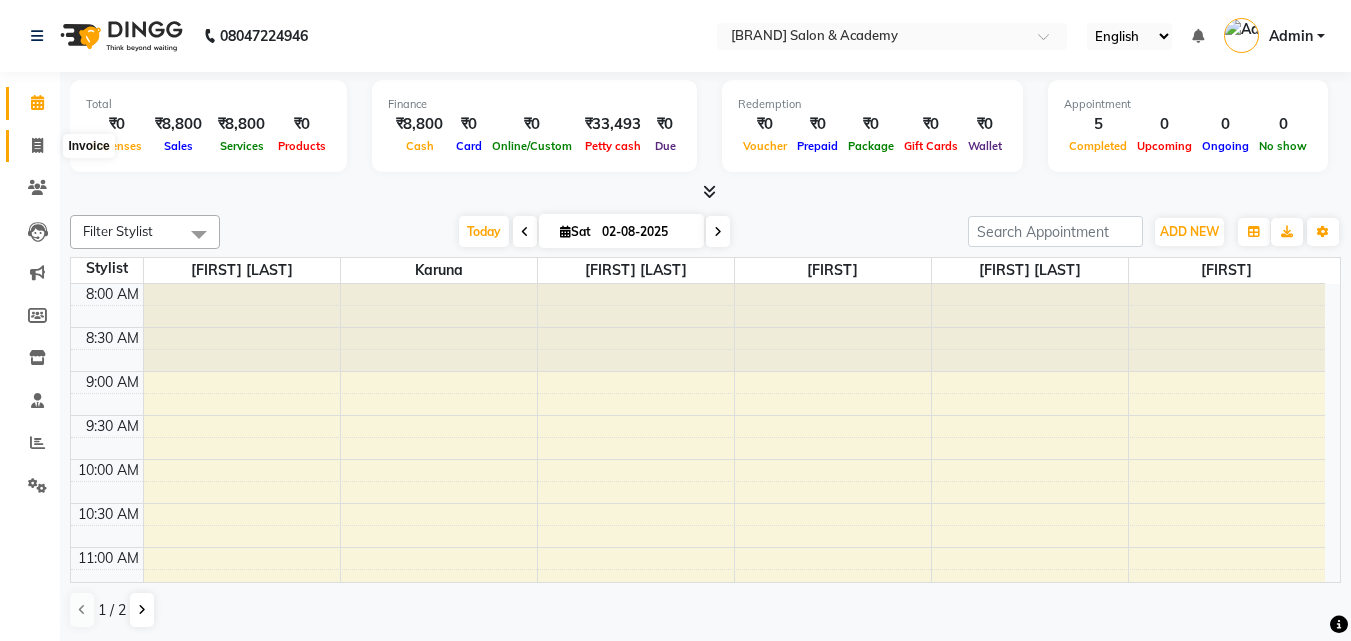 click 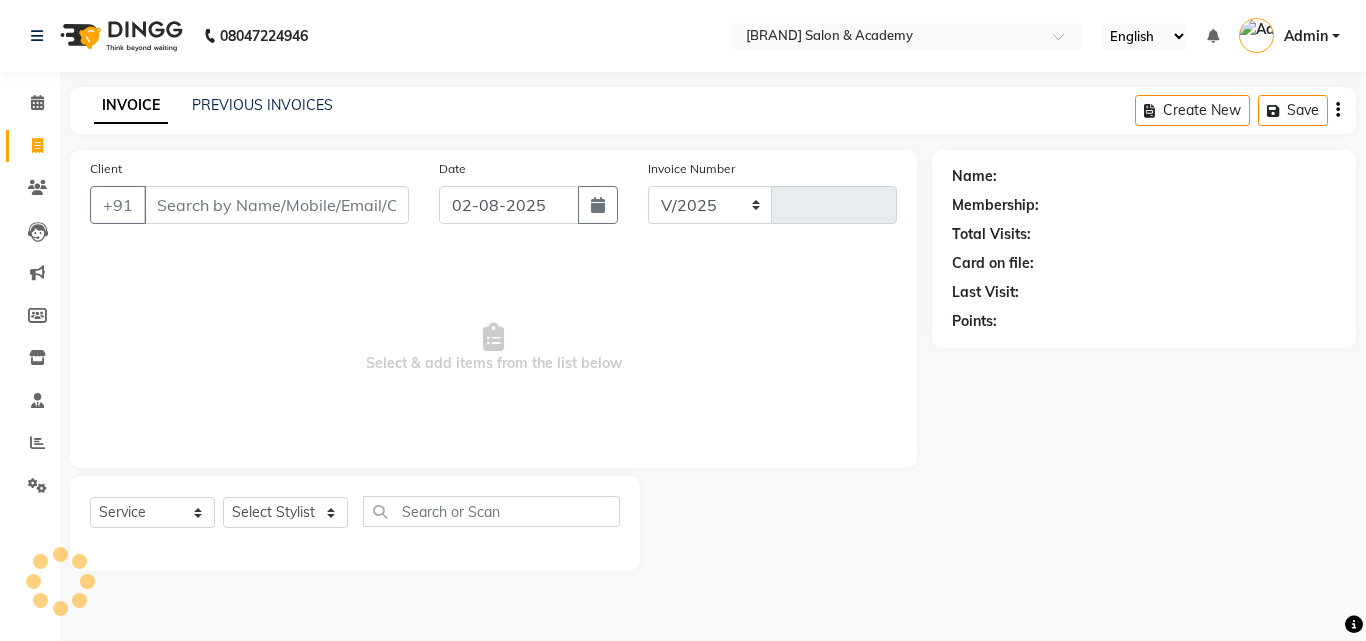 select on "7399" 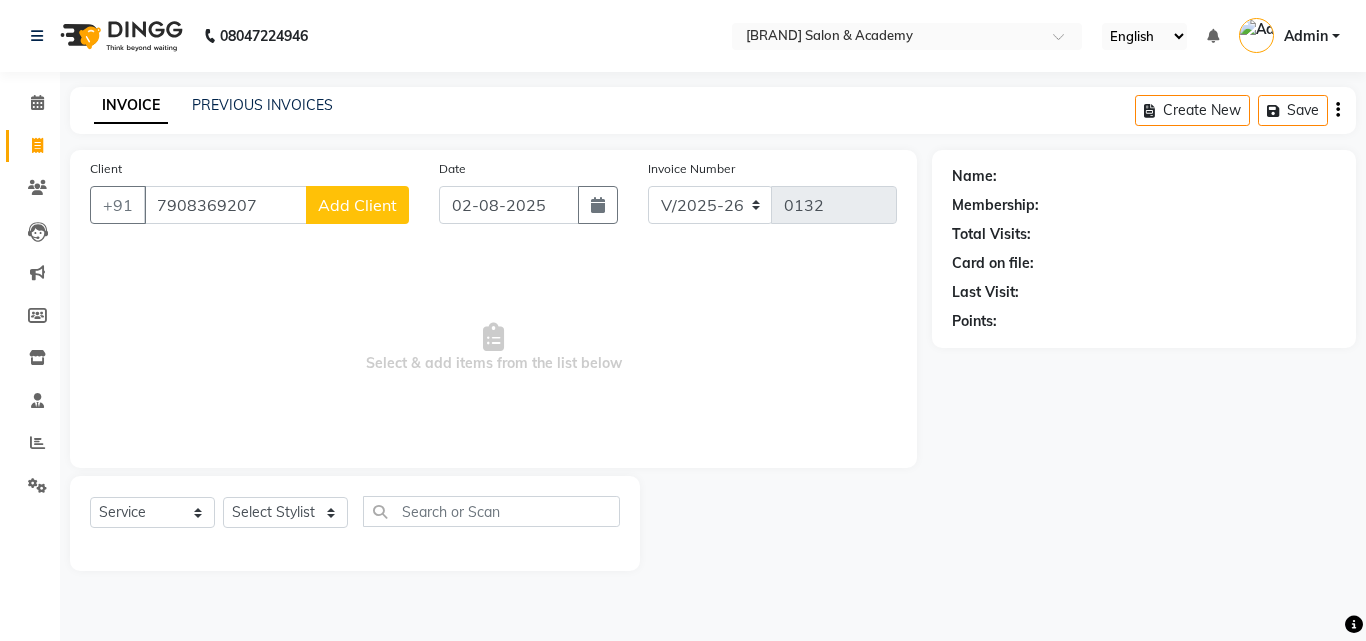 type on "7908369207" 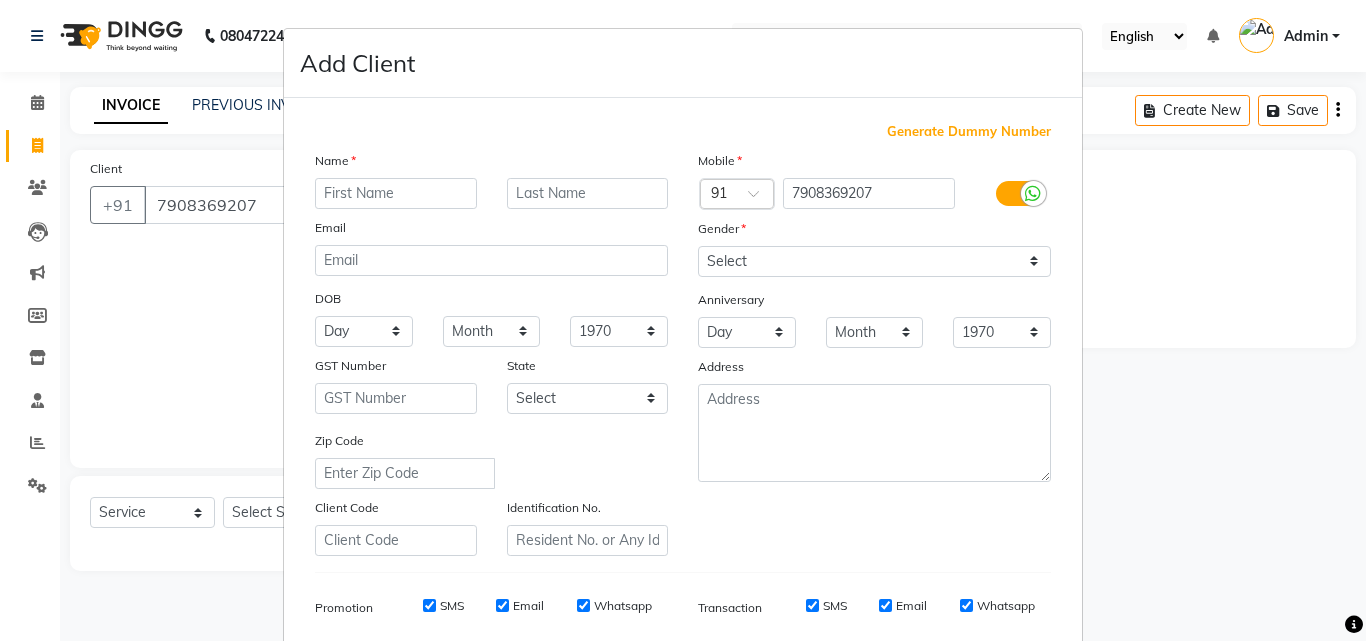 click at bounding box center [396, 193] 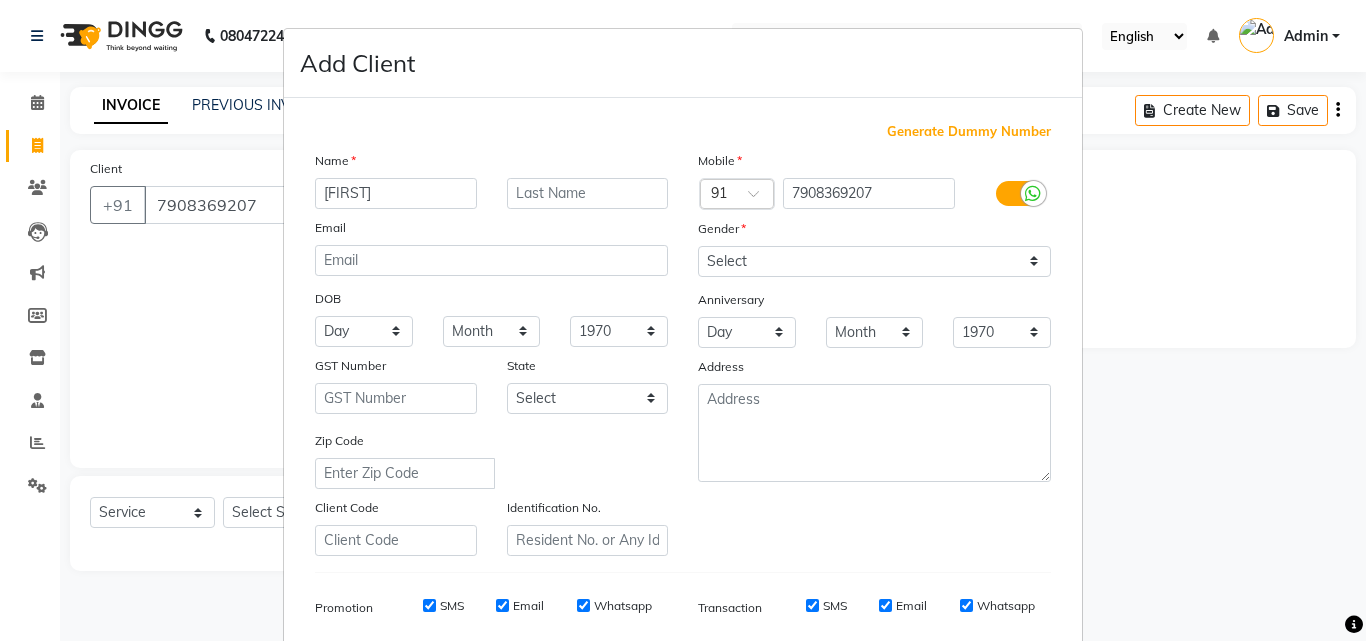 type on "[FIRST]" 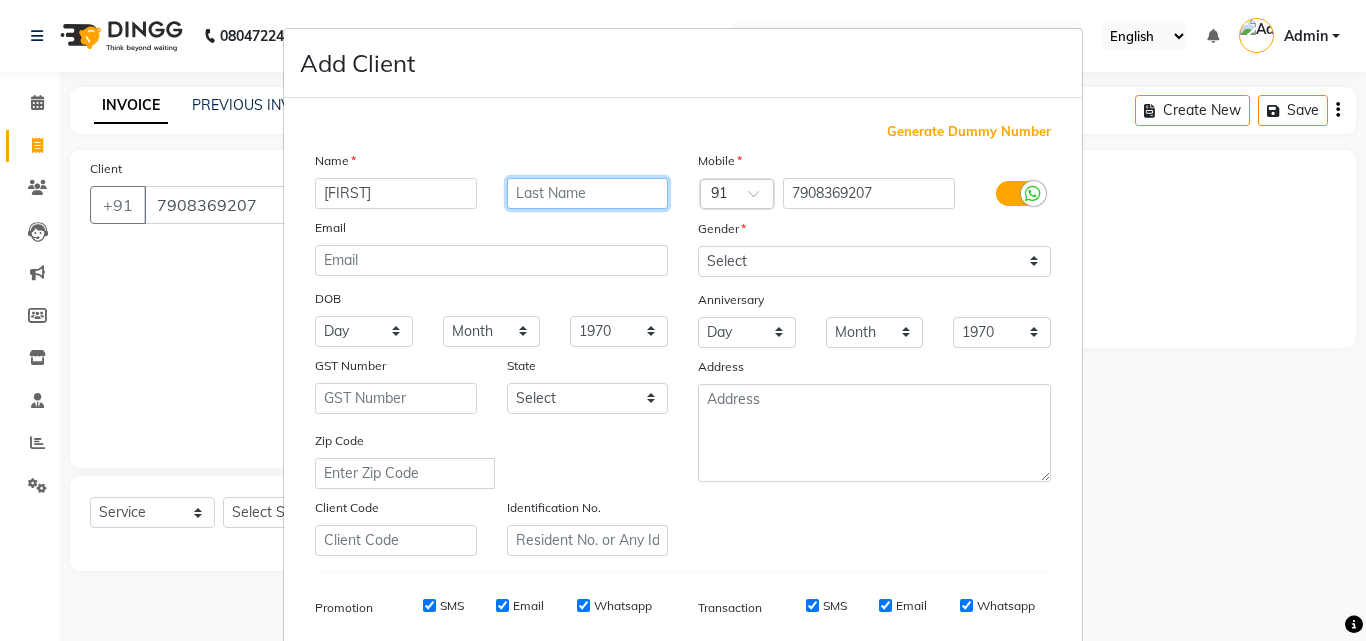 click at bounding box center (588, 193) 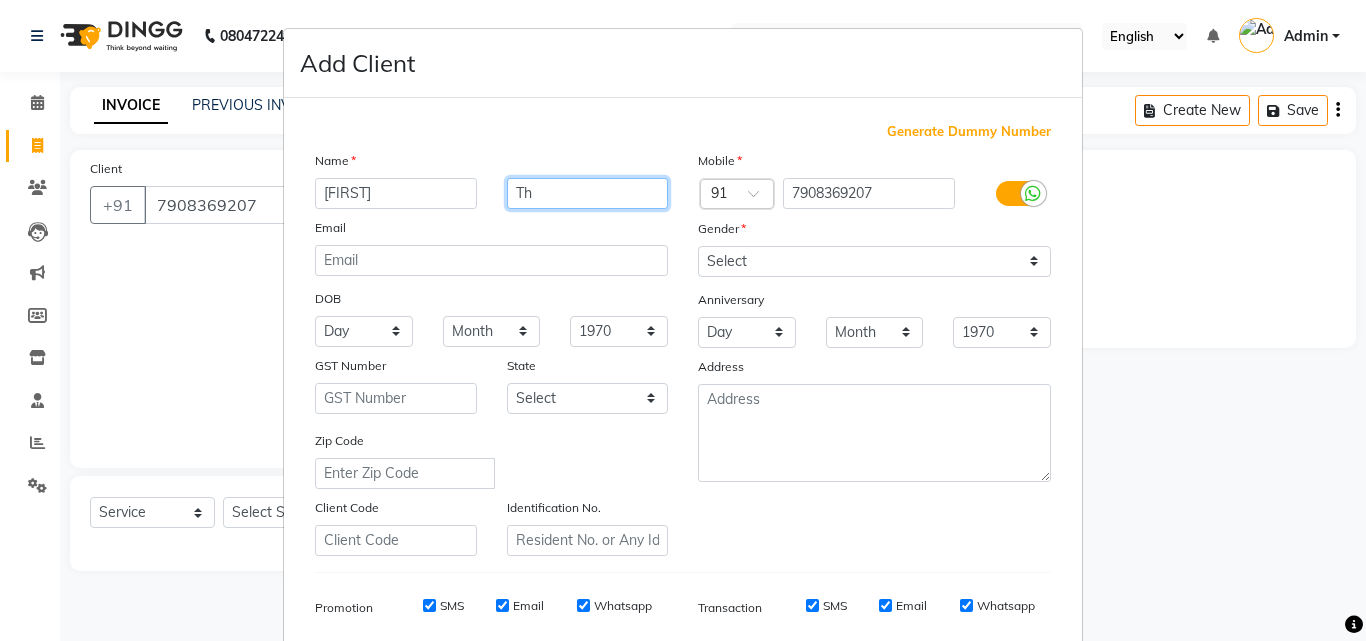 type on "T" 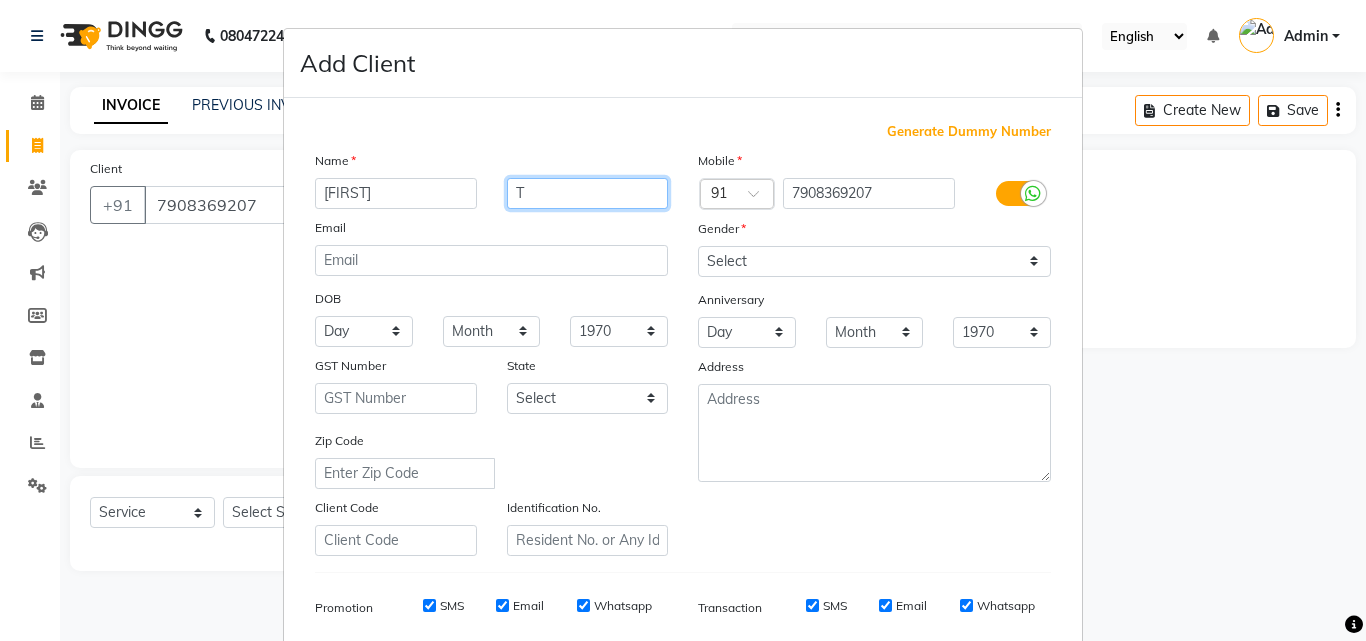 type 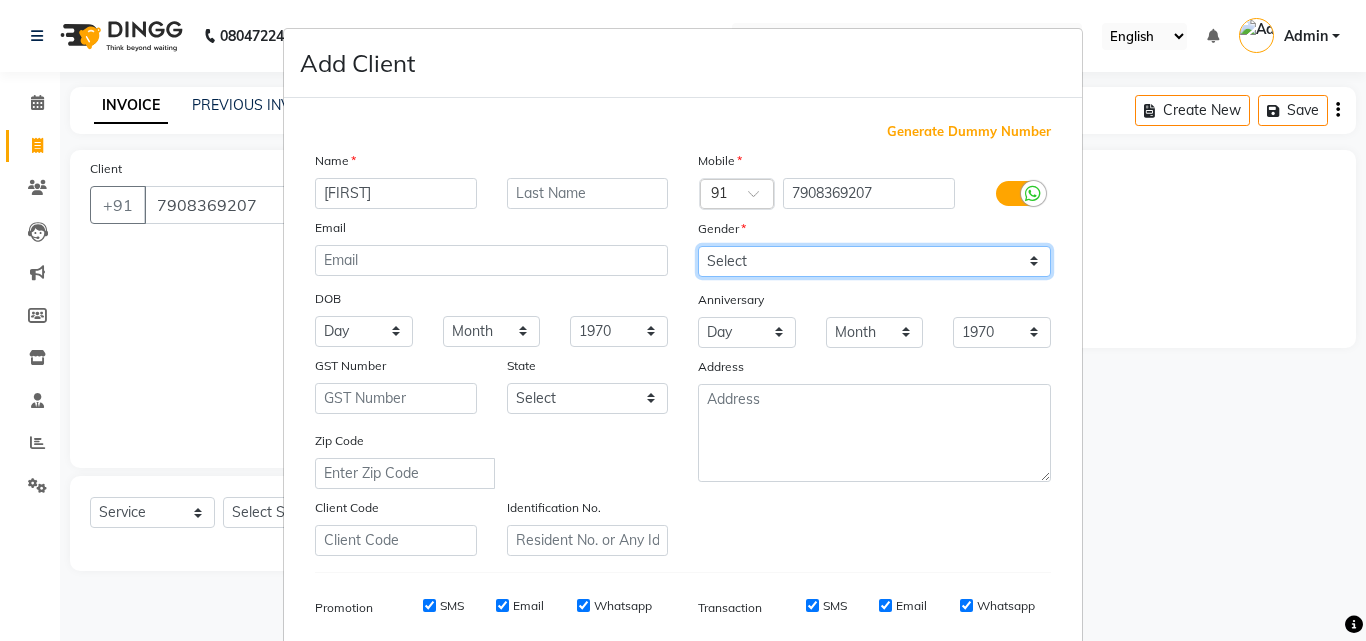 click on "Select Male Female Other Prefer Not To Say" at bounding box center (874, 261) 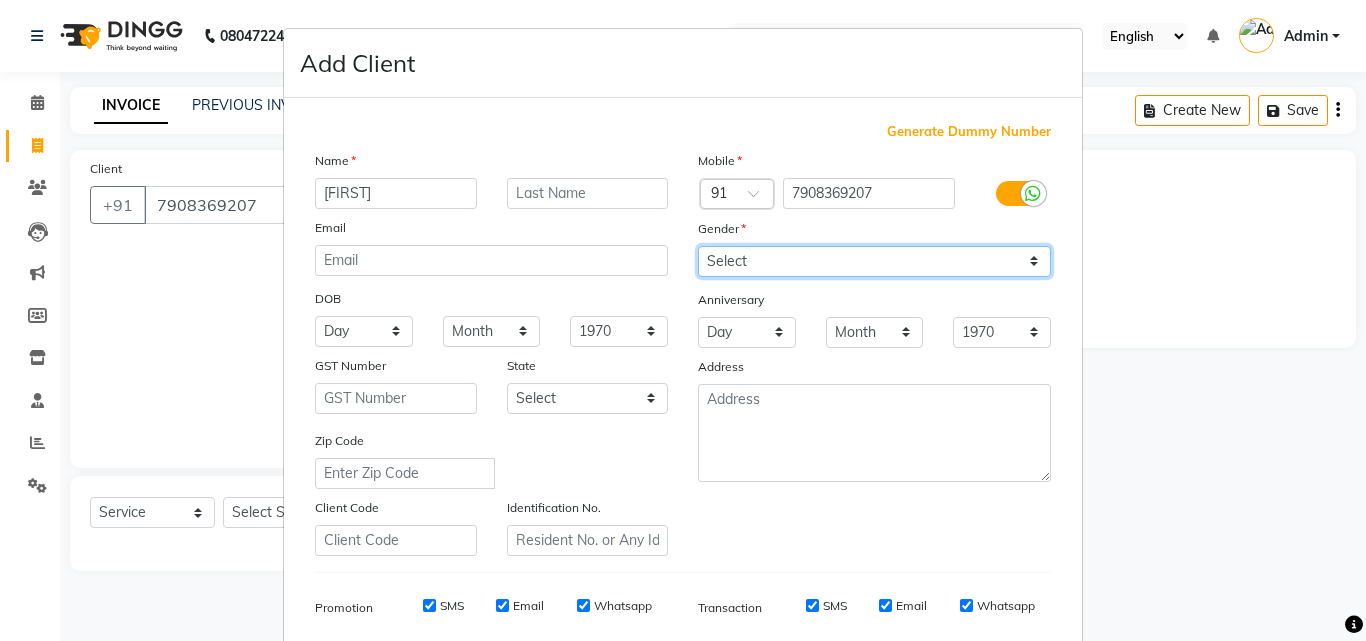 select on "female" 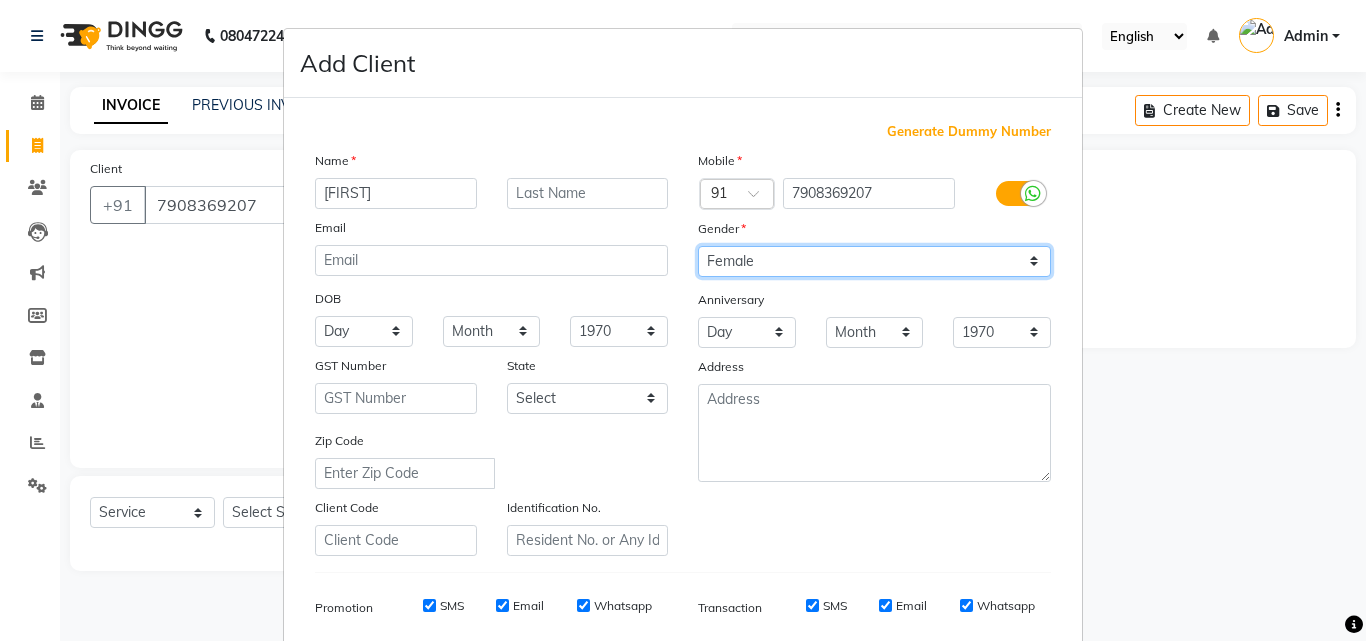 click on "Select Male Female Other Prefer Not To Say" at bounding box center (874, 261) 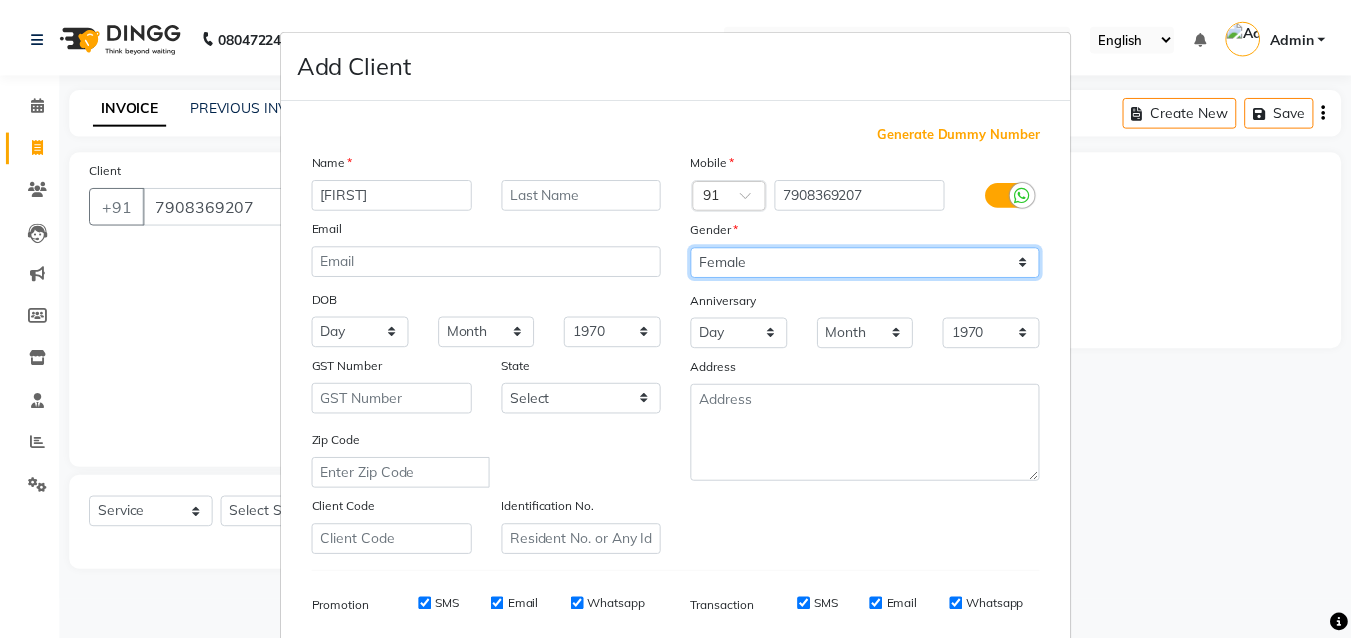 scroll, scrollTop: 282, scrollLeft: 0, axis: vertical 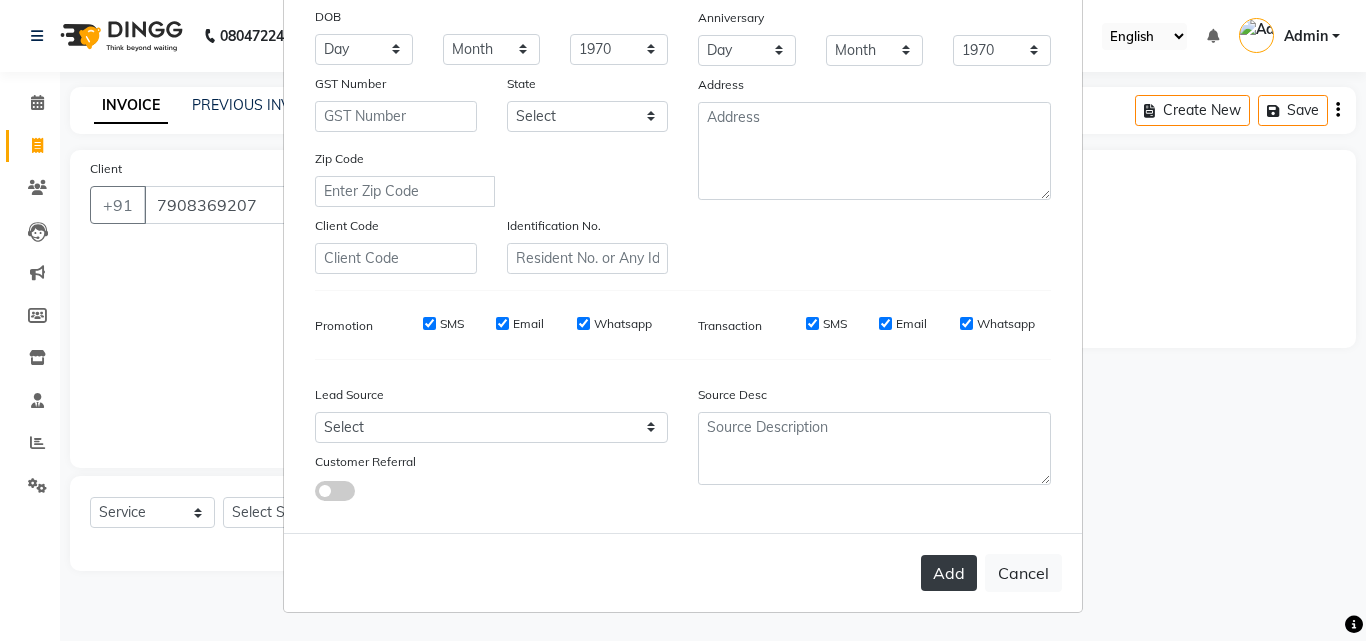click on "Add" at bounding box center [949, 573] 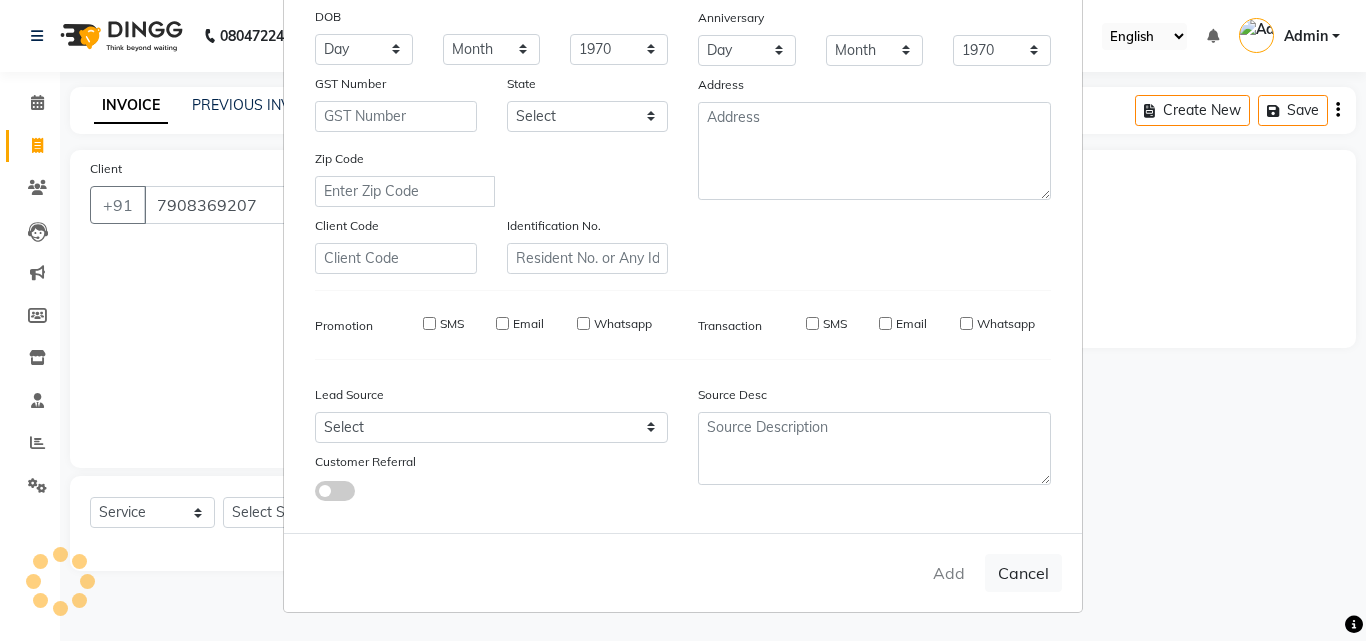 type 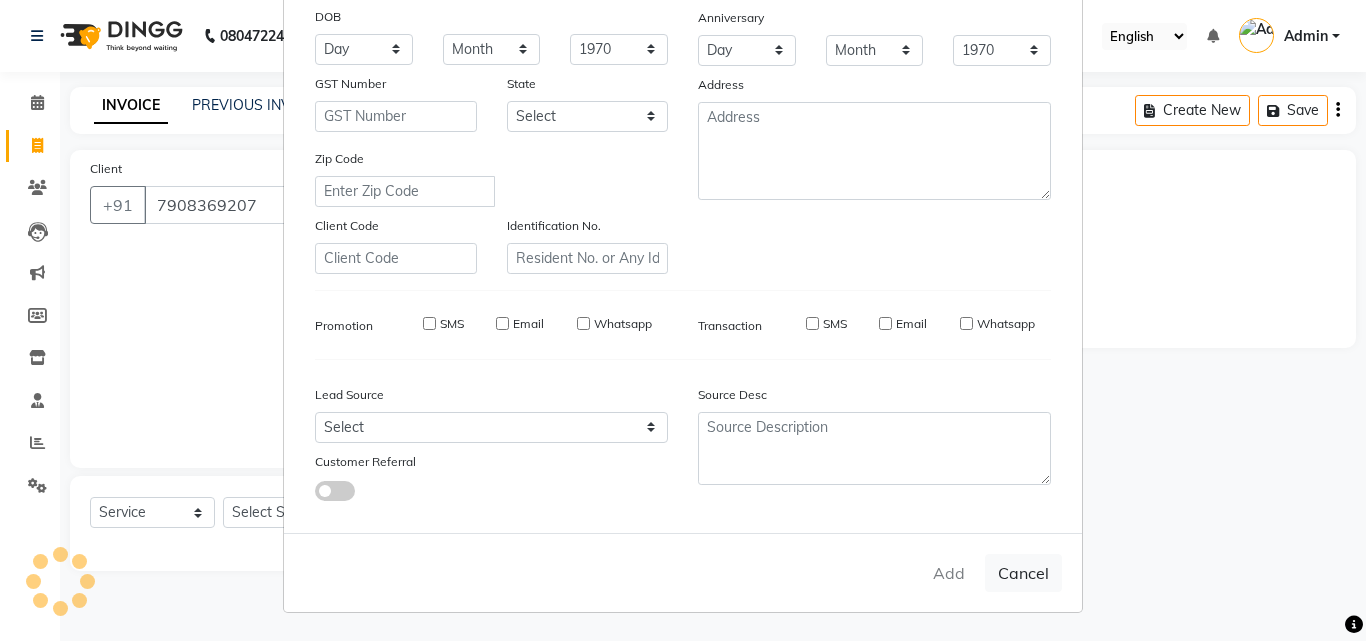 select 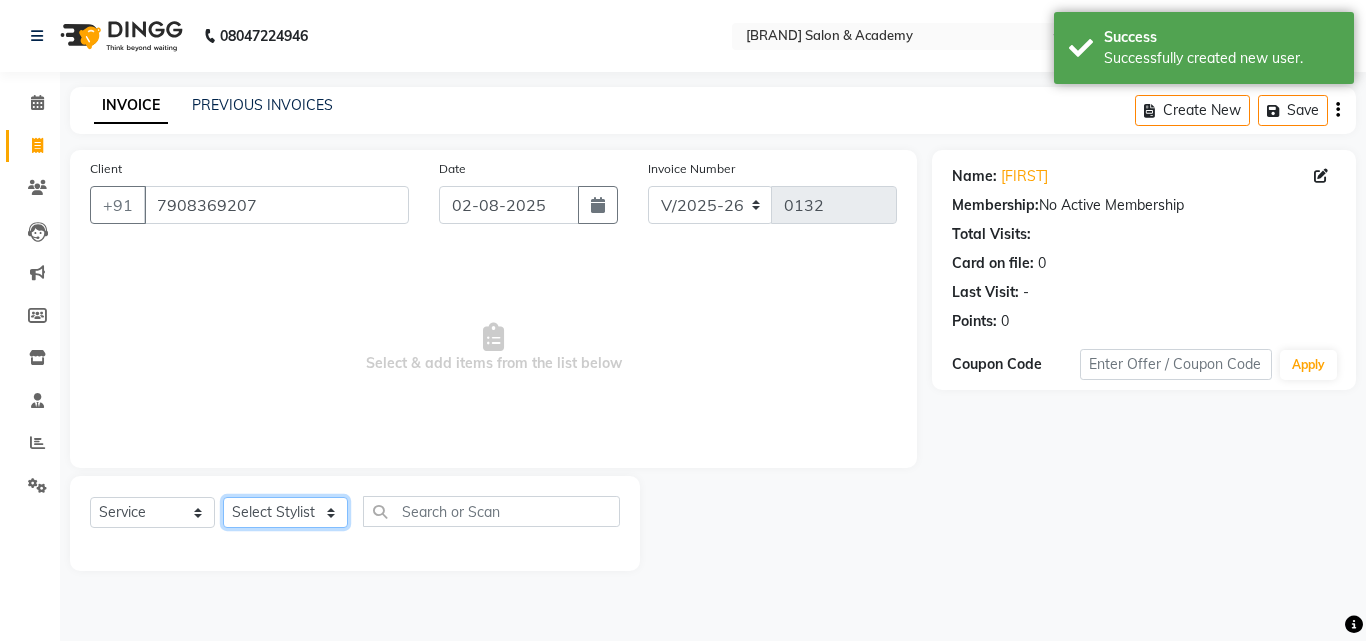 click on "Select Stylist [FIRST] [LAST] [FIRST] [LAST] [FIRST] [LAST] [FIRST] [LAST] [FIRST] [LAST] [FIRST] [LAST] [FIRST] [LAST]" 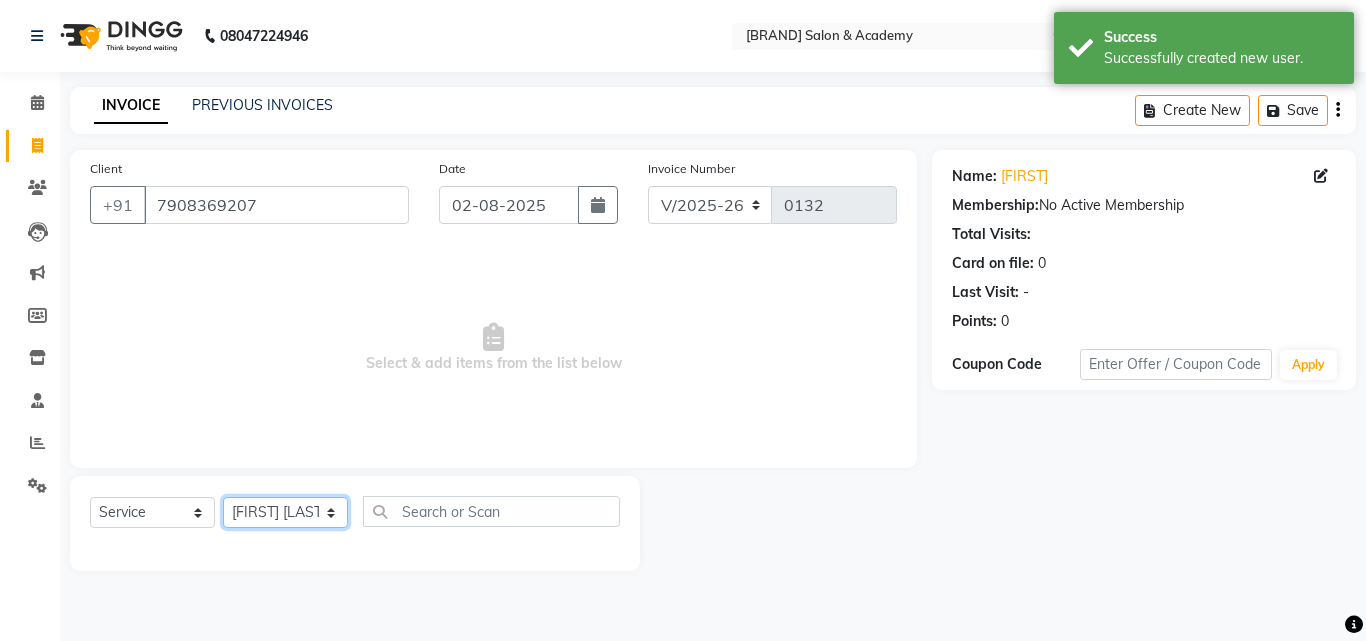 click on "Select Stylist [FIRST] [LAST] [FIRST] [LAST] [FIRST] [LAST] [FIRST] [LAST] [FIRST] [LAST] [FIRST] [LAST] [FIRST] [LAST]" 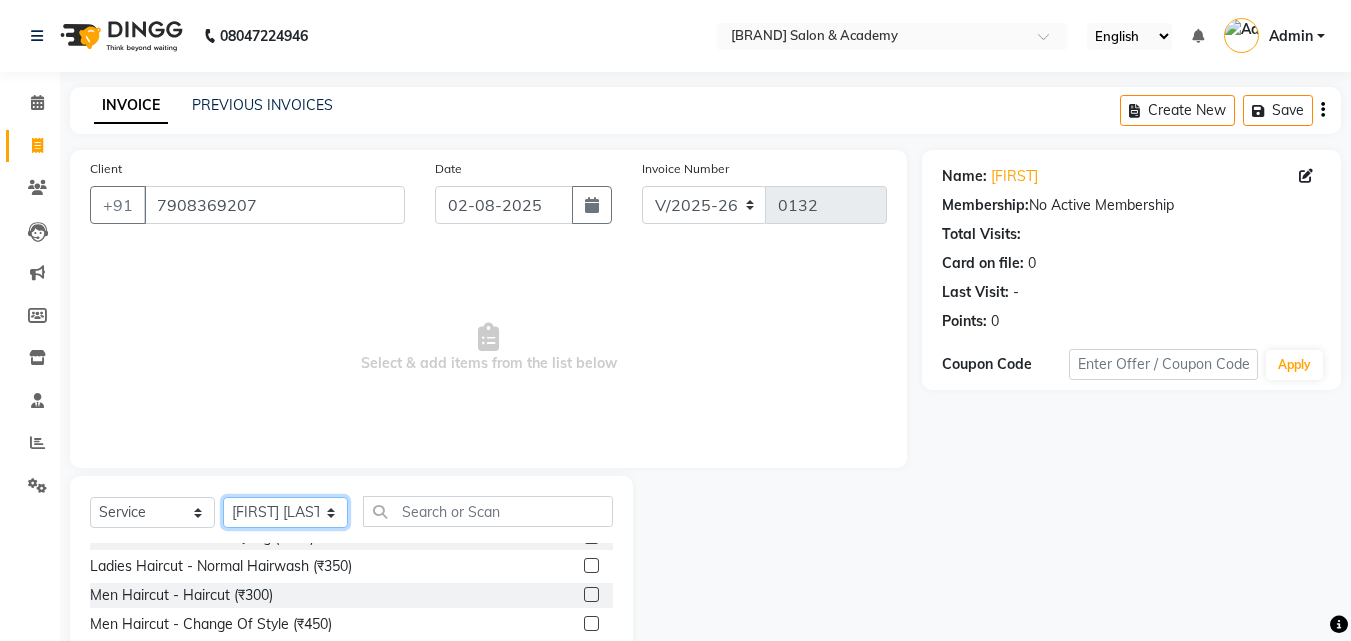 scroll, scrollTop: 100, scrollLeft: 0, axis: vertical 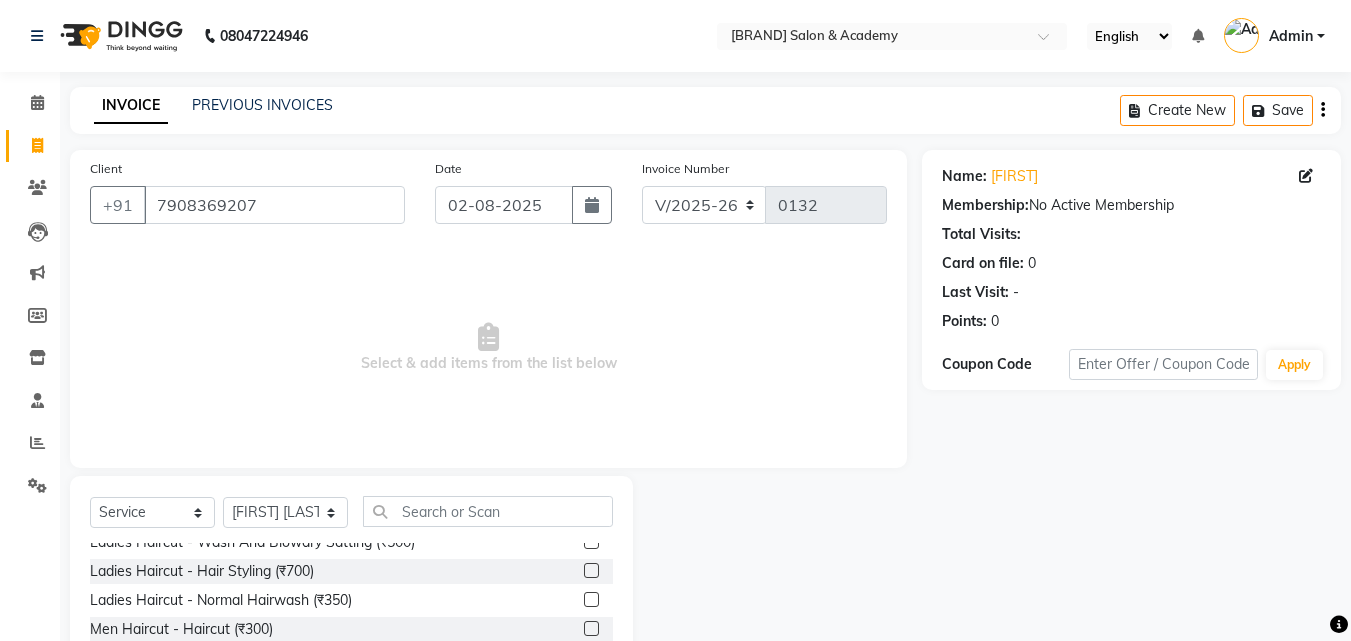 click 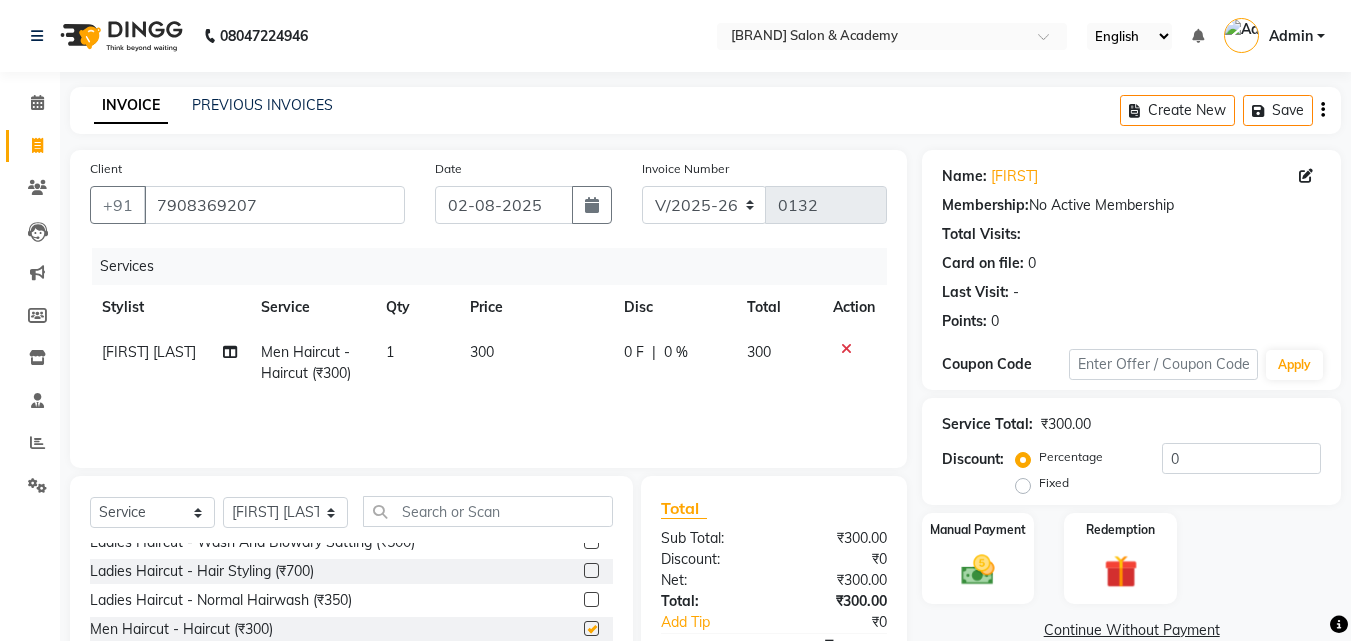 checkbox on "false" 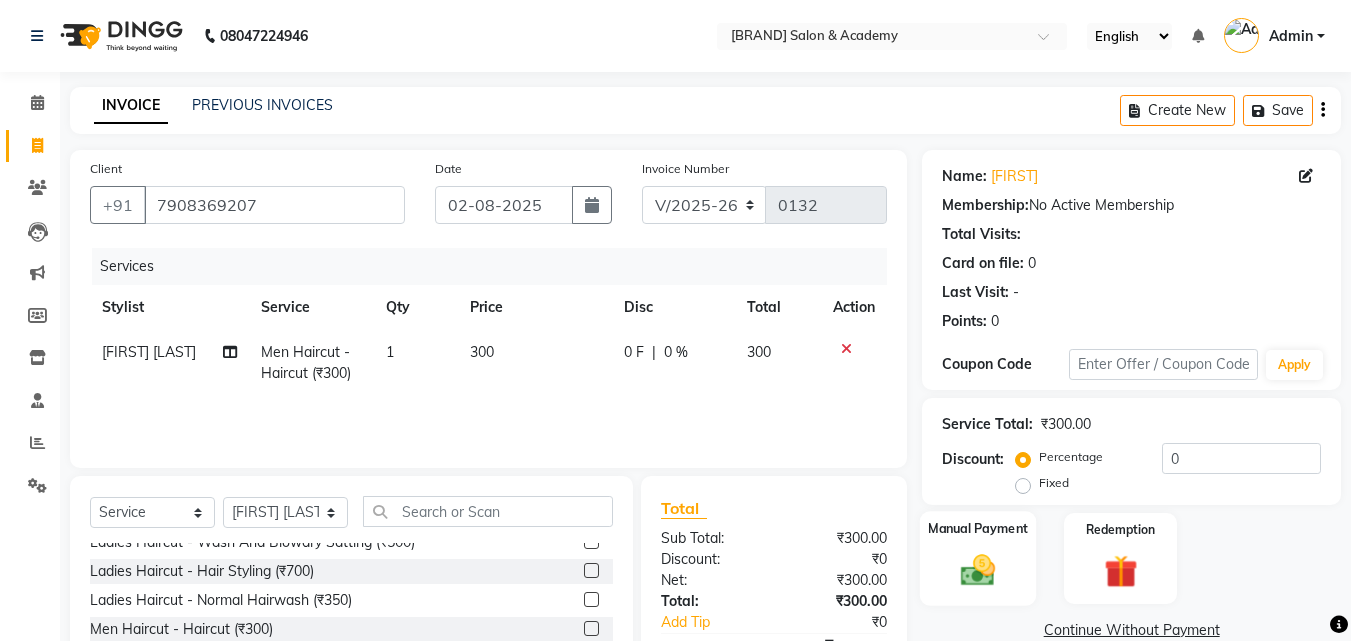click on "Manual Payment" 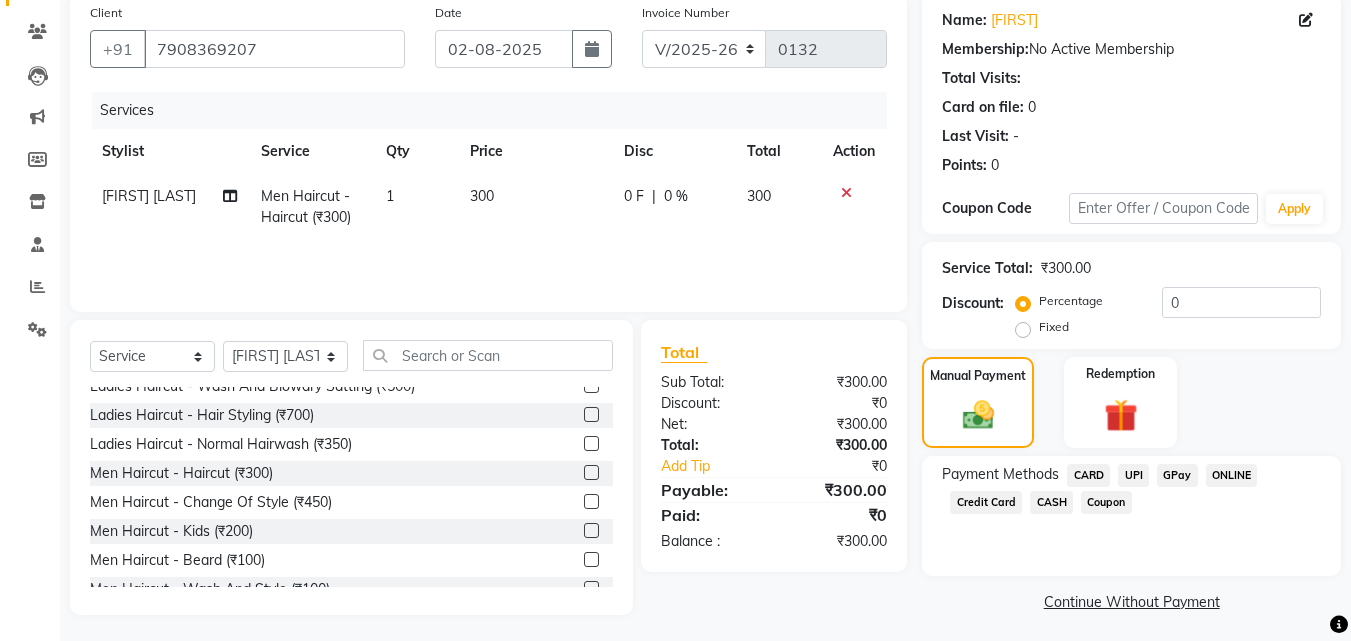 scroll, scrollTop: 162, scrollLeft: 0, axis: vertical 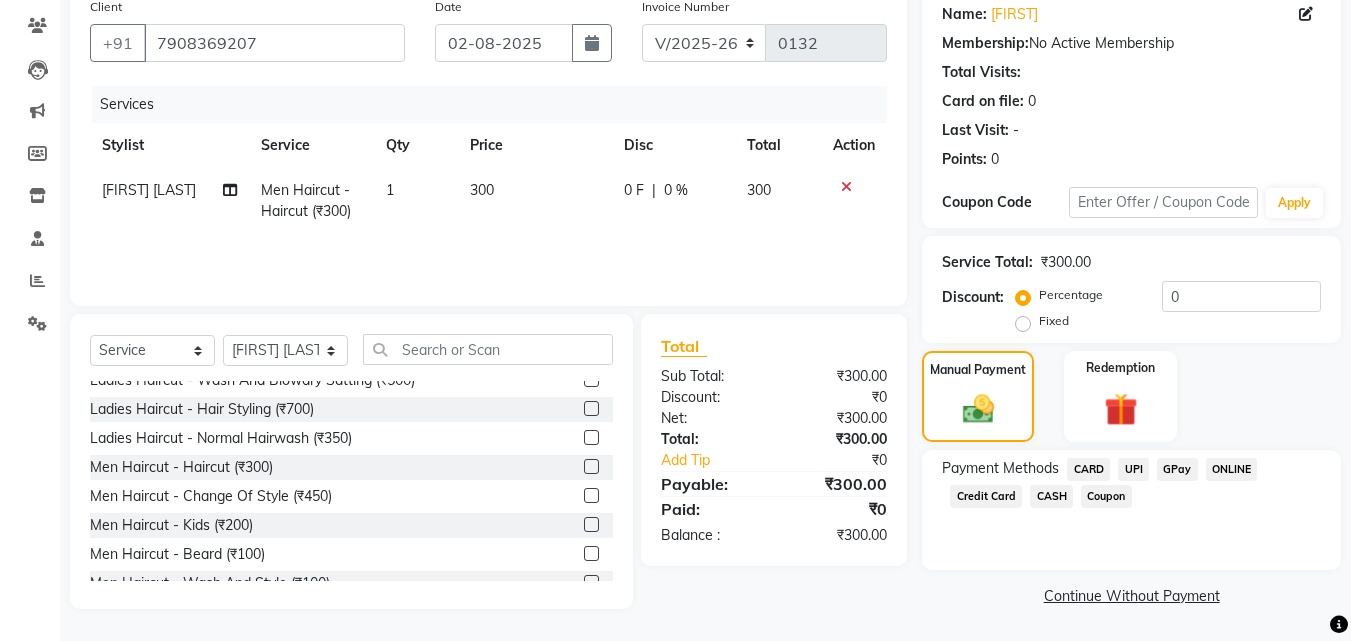 click on "CASH" 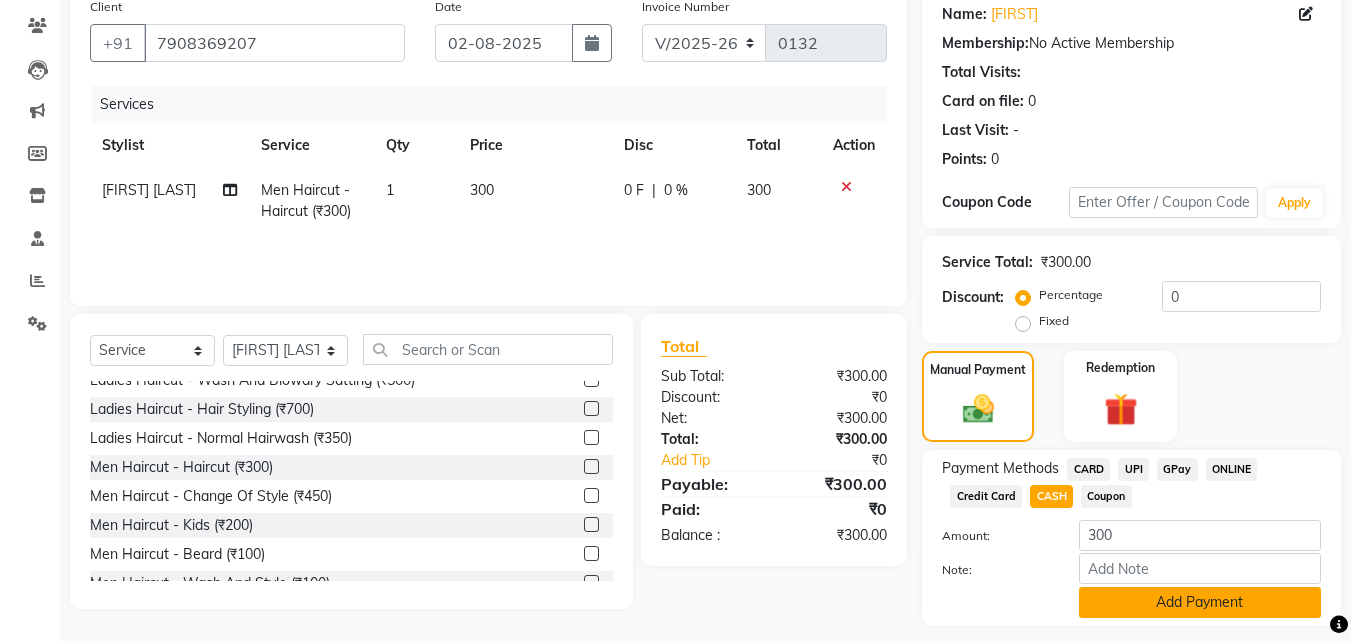click on "Add Payment" 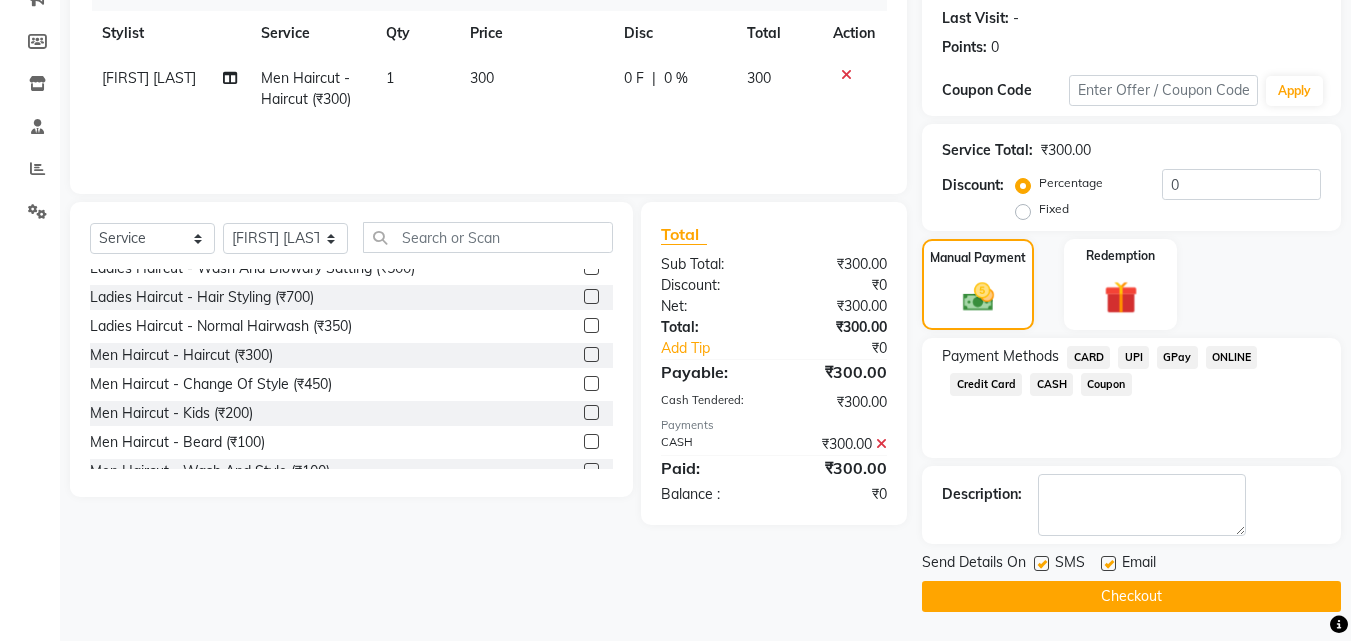 scroll, scrollTop: 275, scrollLeft: 0, axis: vertical 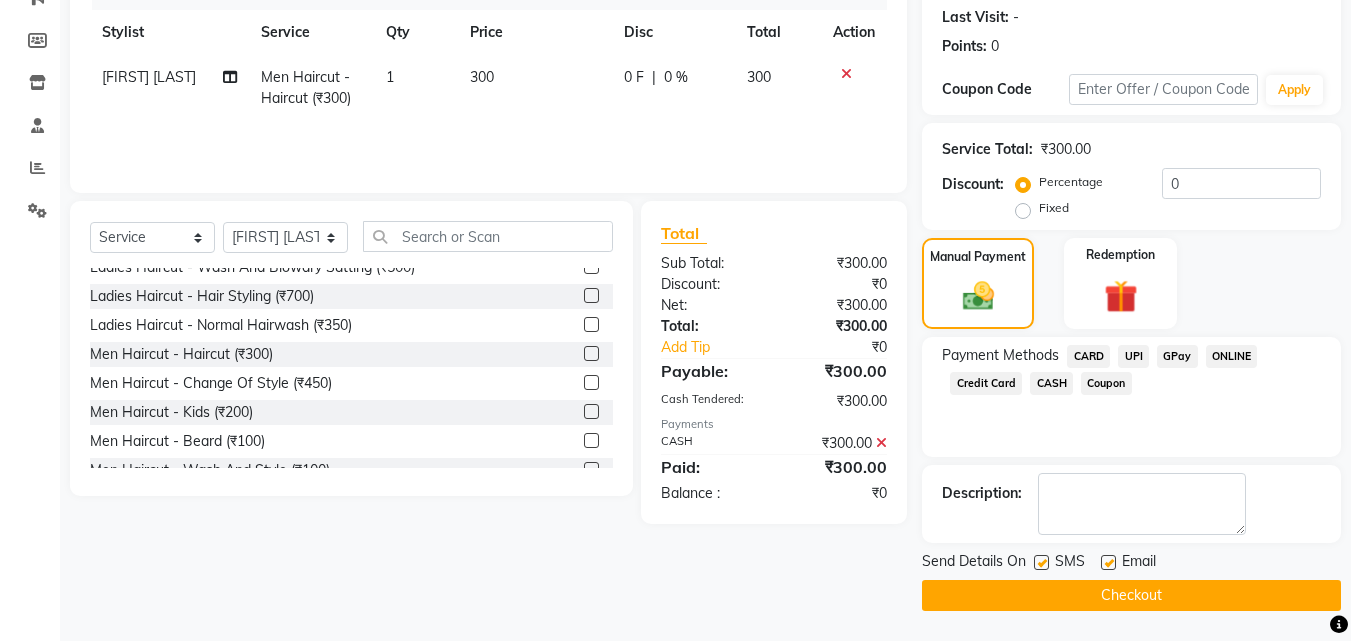 click on "Checkout" 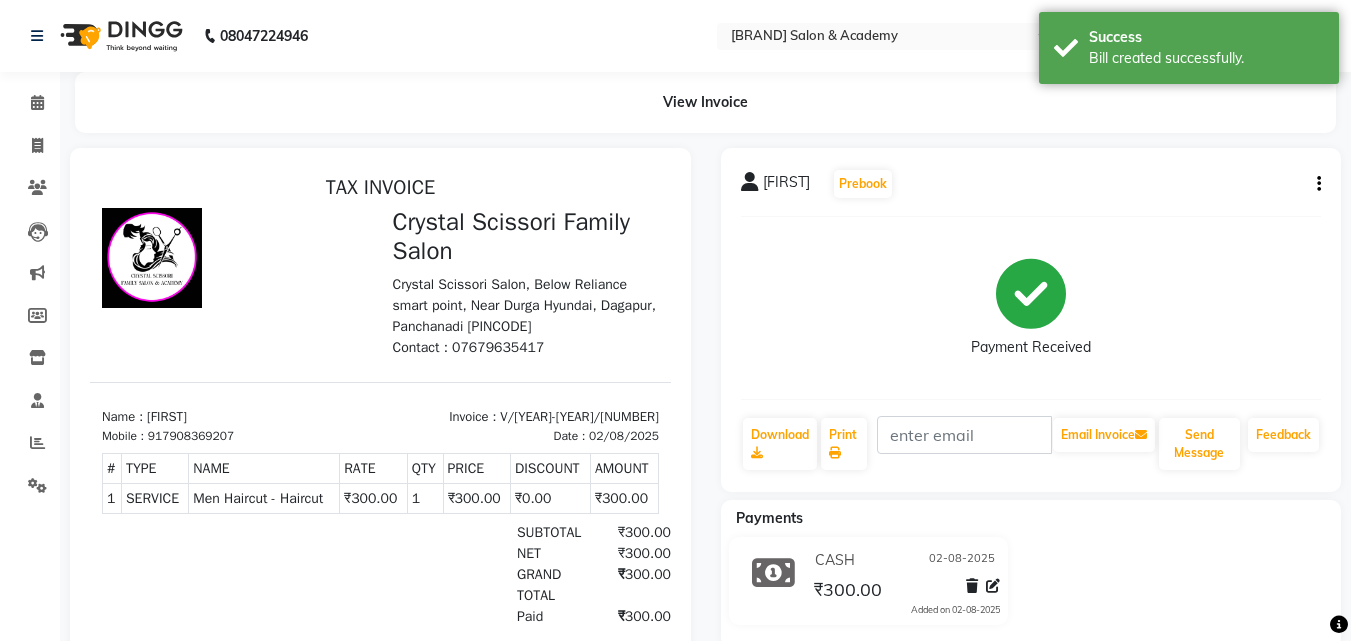scroll, scrollTop: 0, scrollLeft: 0, axis: both 